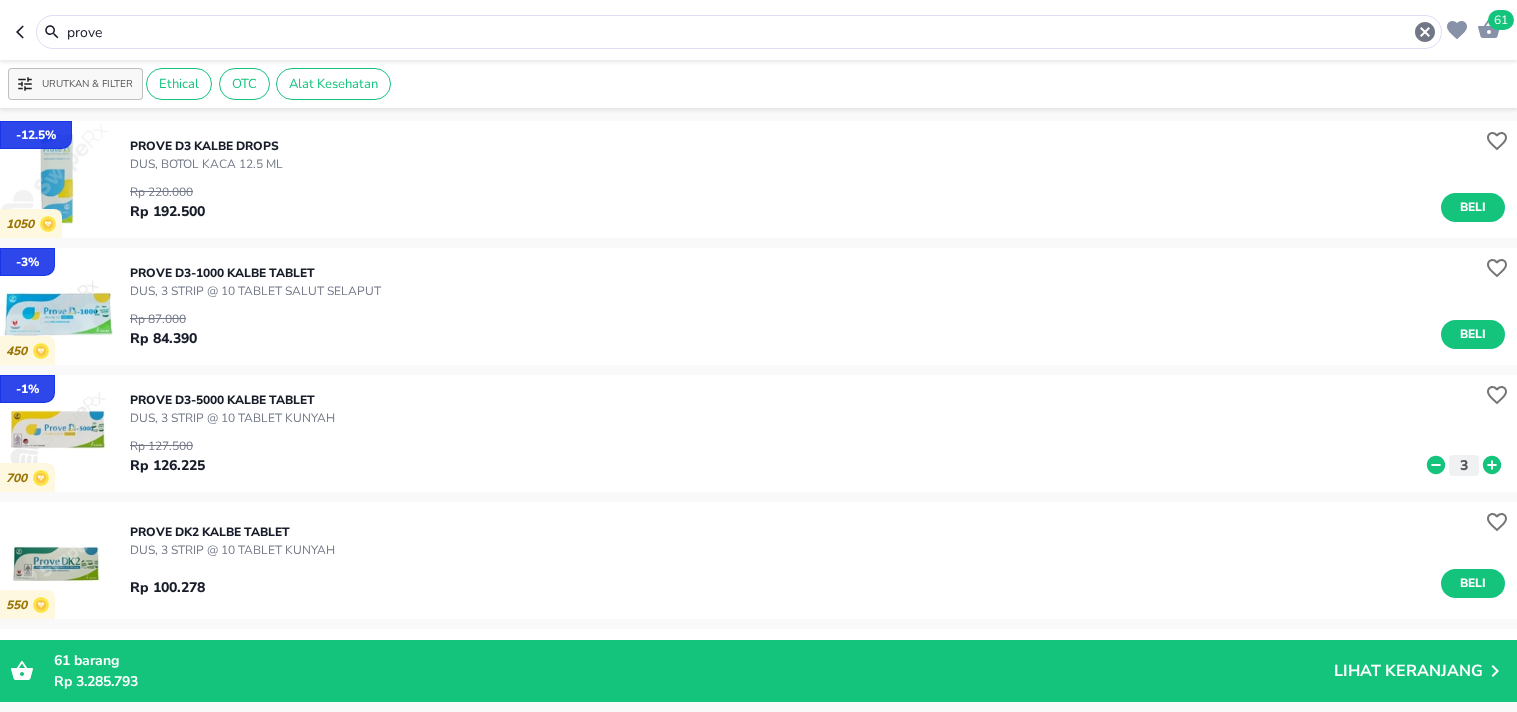 scroll, scrollTop: 0, scrollLeft: 0, axis: both 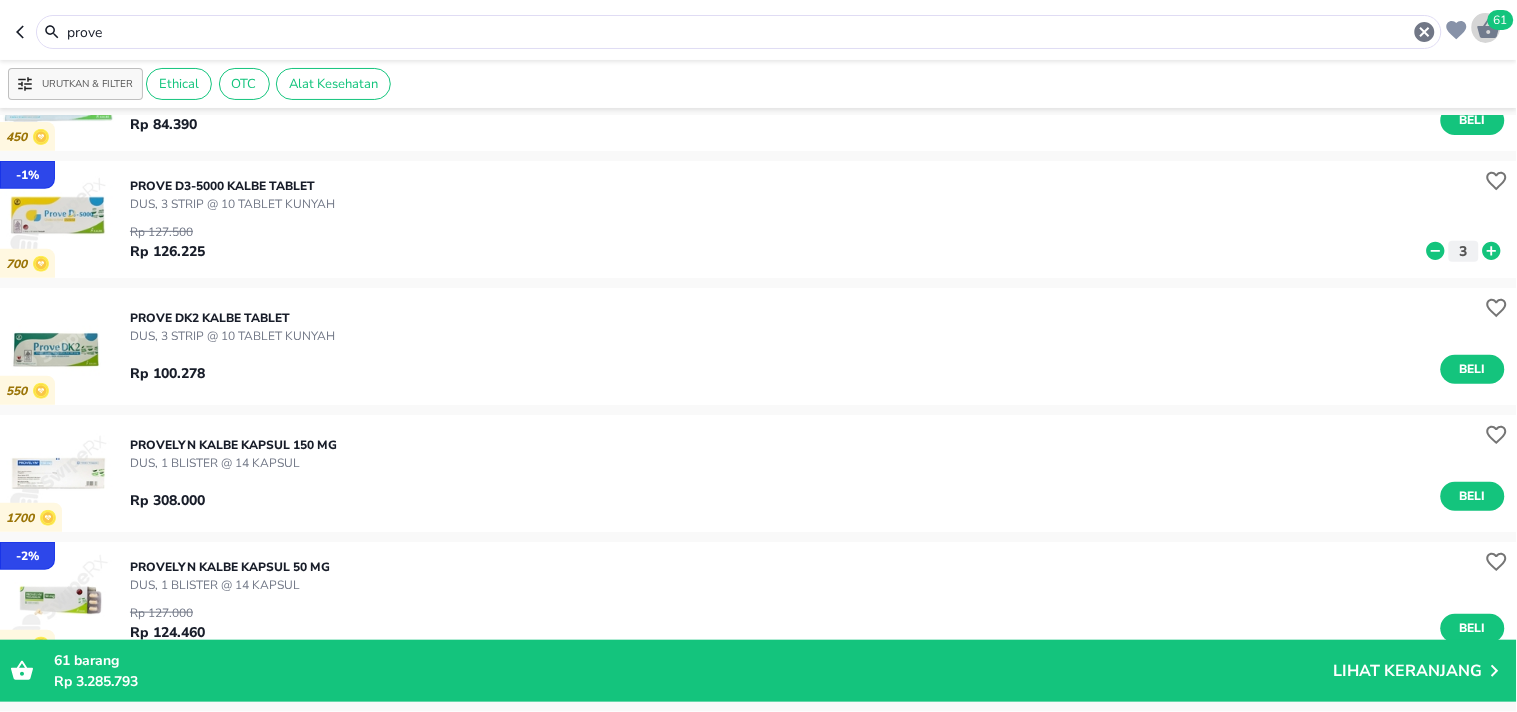 click 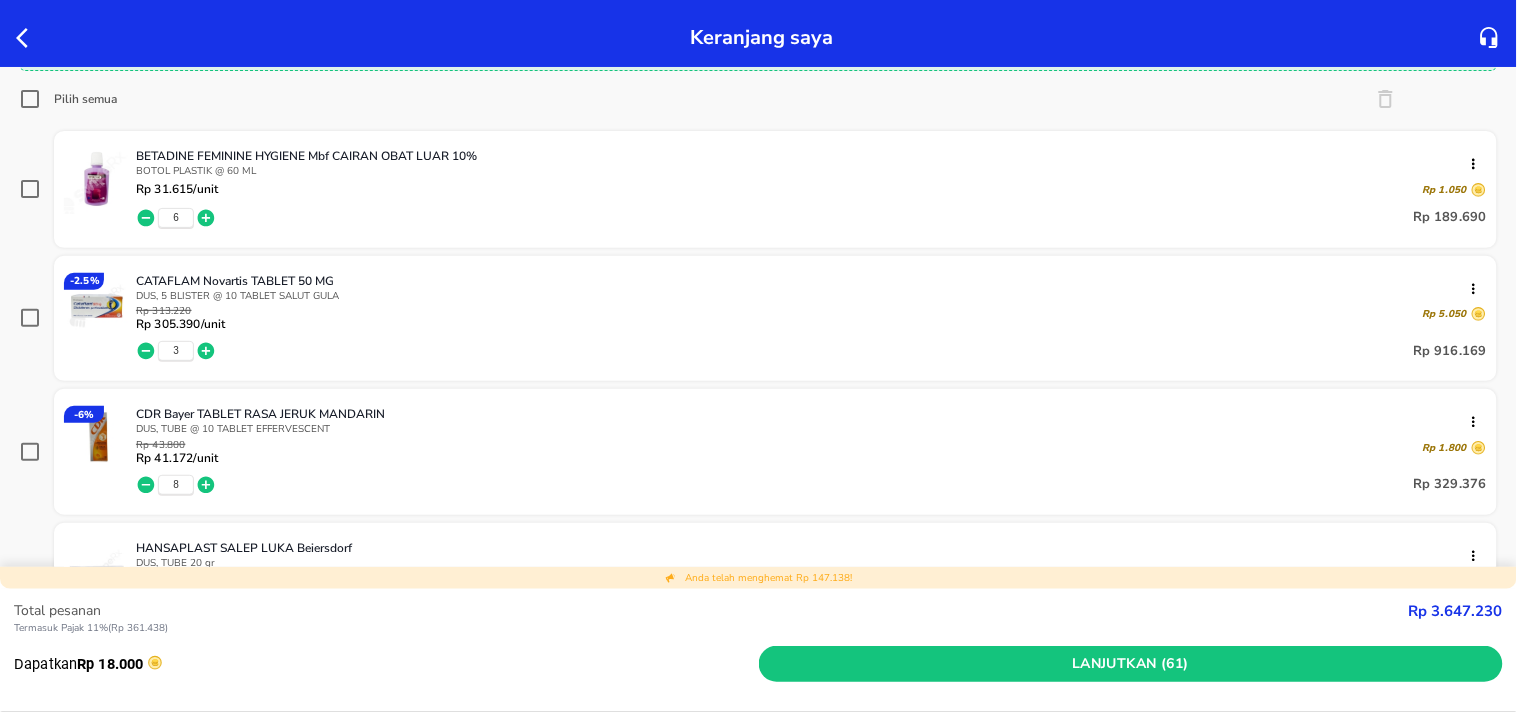 scroll, scrollTop: 413, scrollLeft: 0, axis: vertical 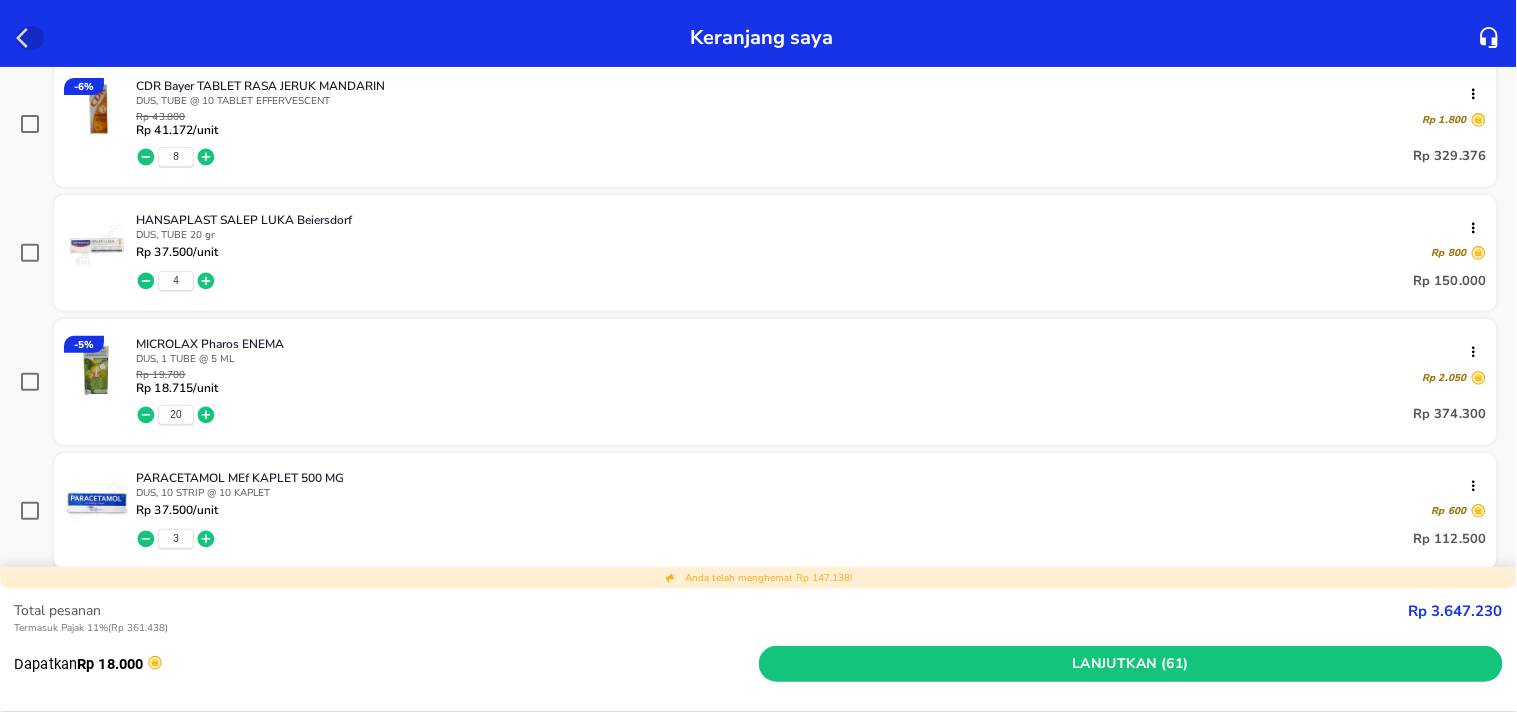 click 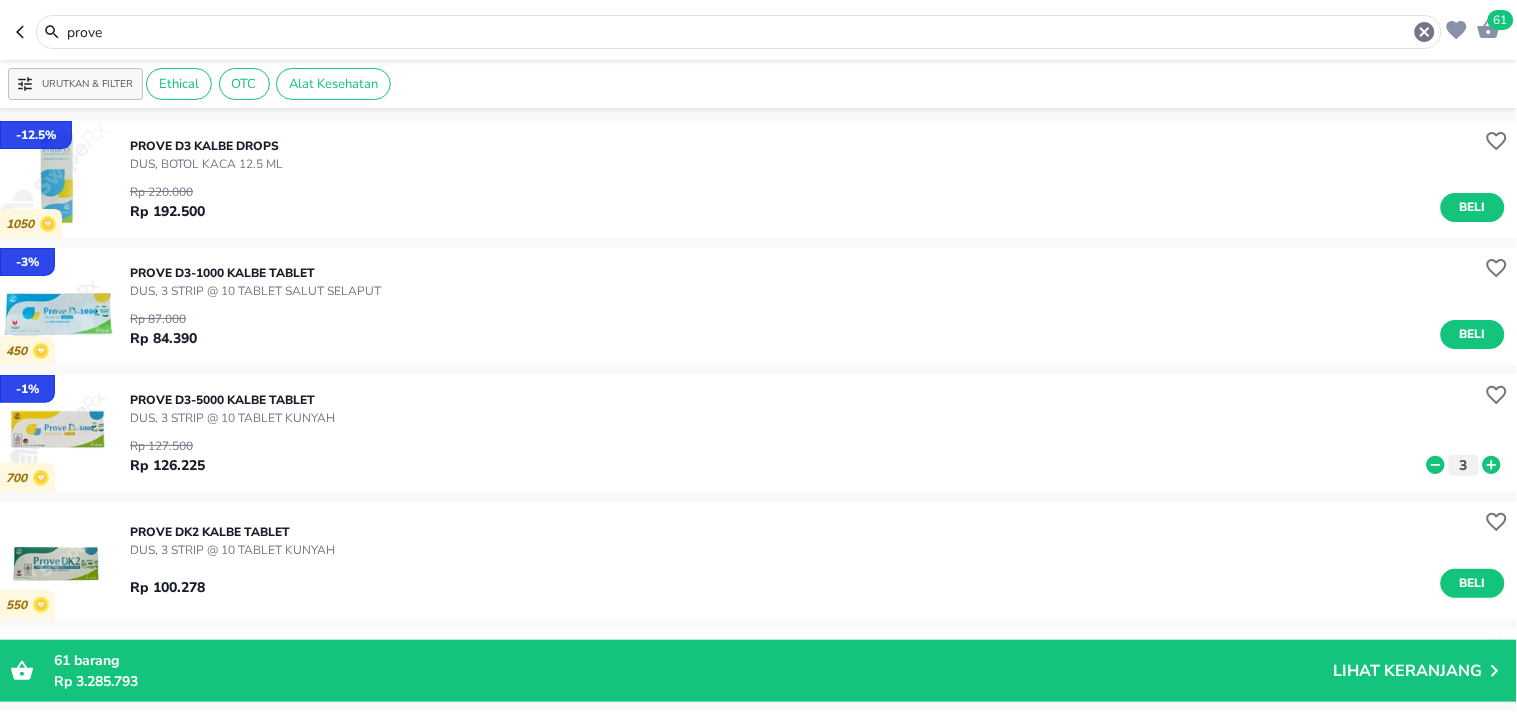 drag, startPoint x: 142, startPoint y: 25, endPoint x: 54, endPoint y: 22, distance: 88.051125 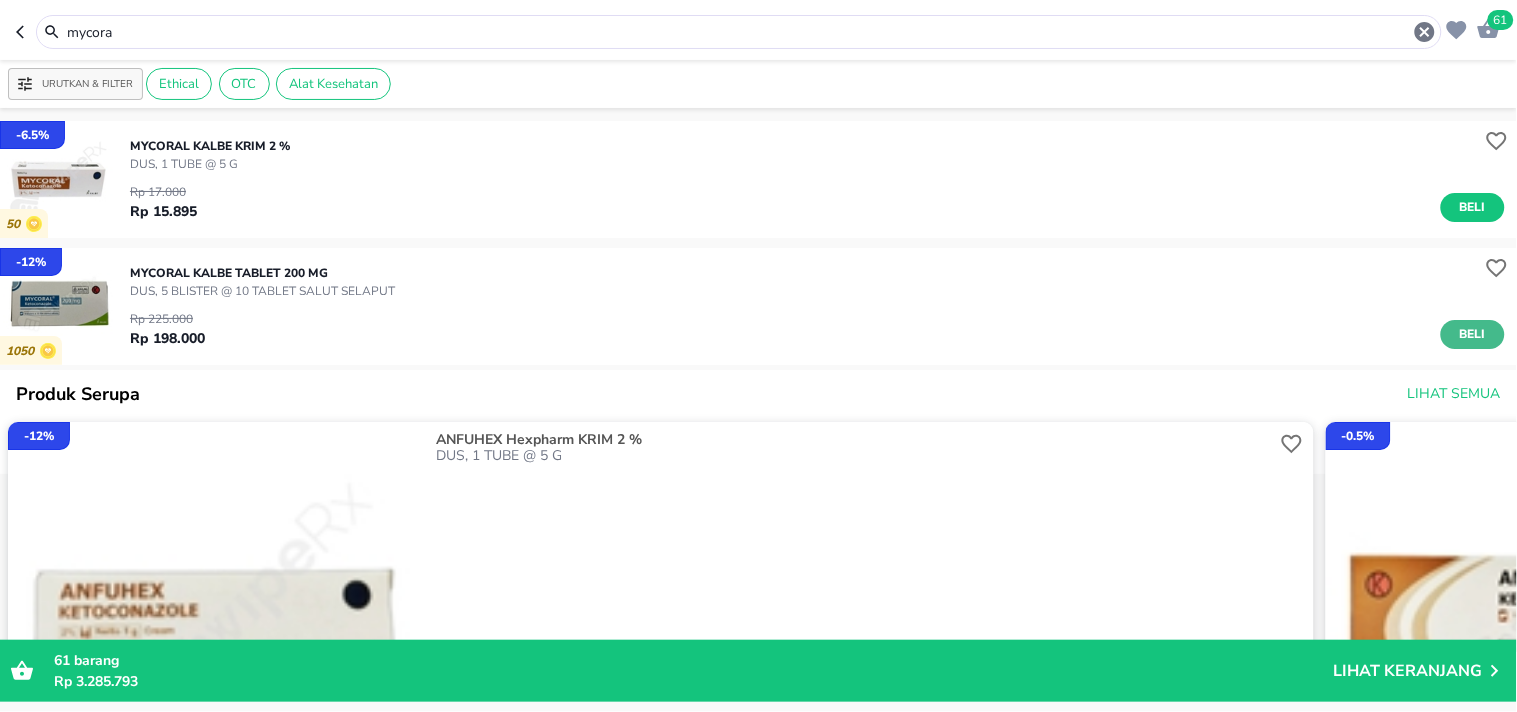 click on "Beli" at bounding box center (1473, 334) 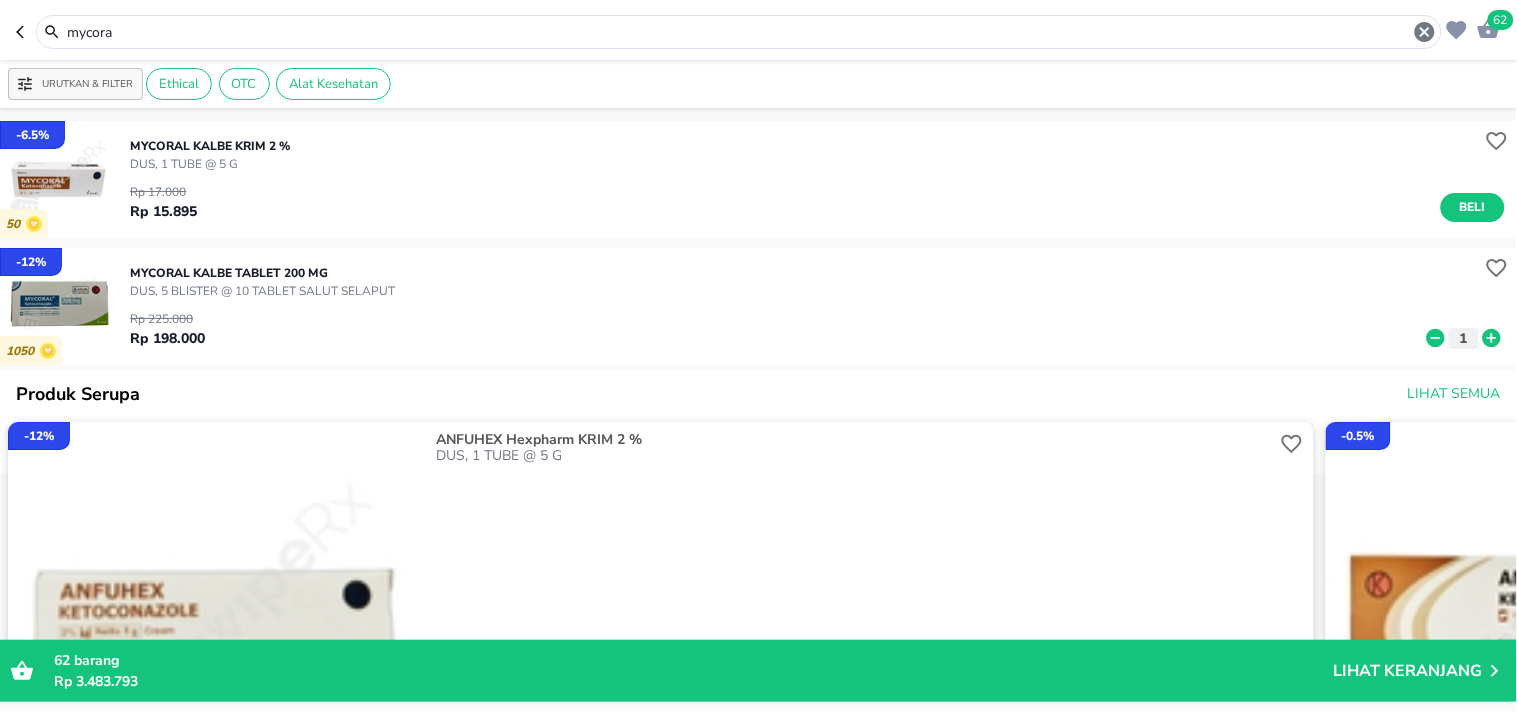 drag, startPoint x: 147, startPoint y: 33, endPoint x: 3, endPoint y: 33, distance: 144 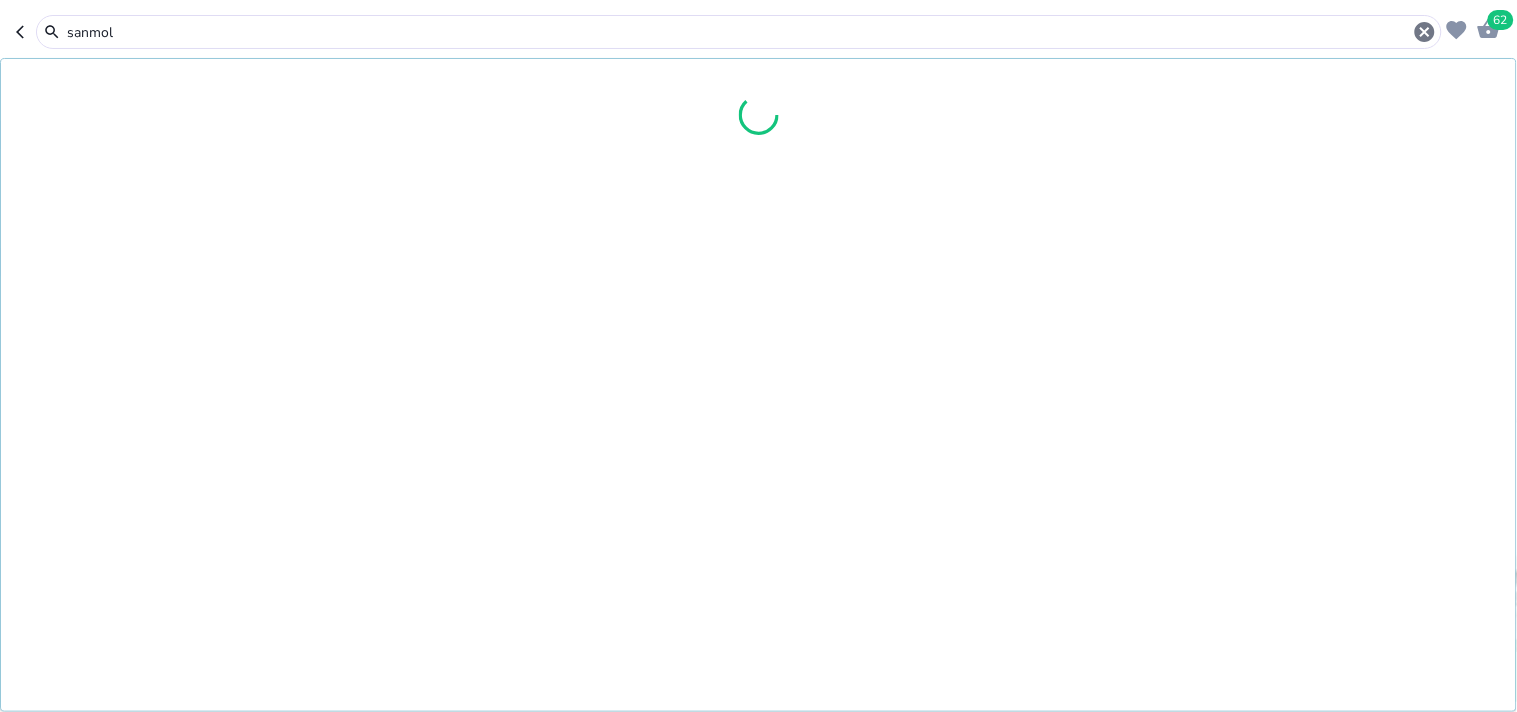 type on "sanmol" 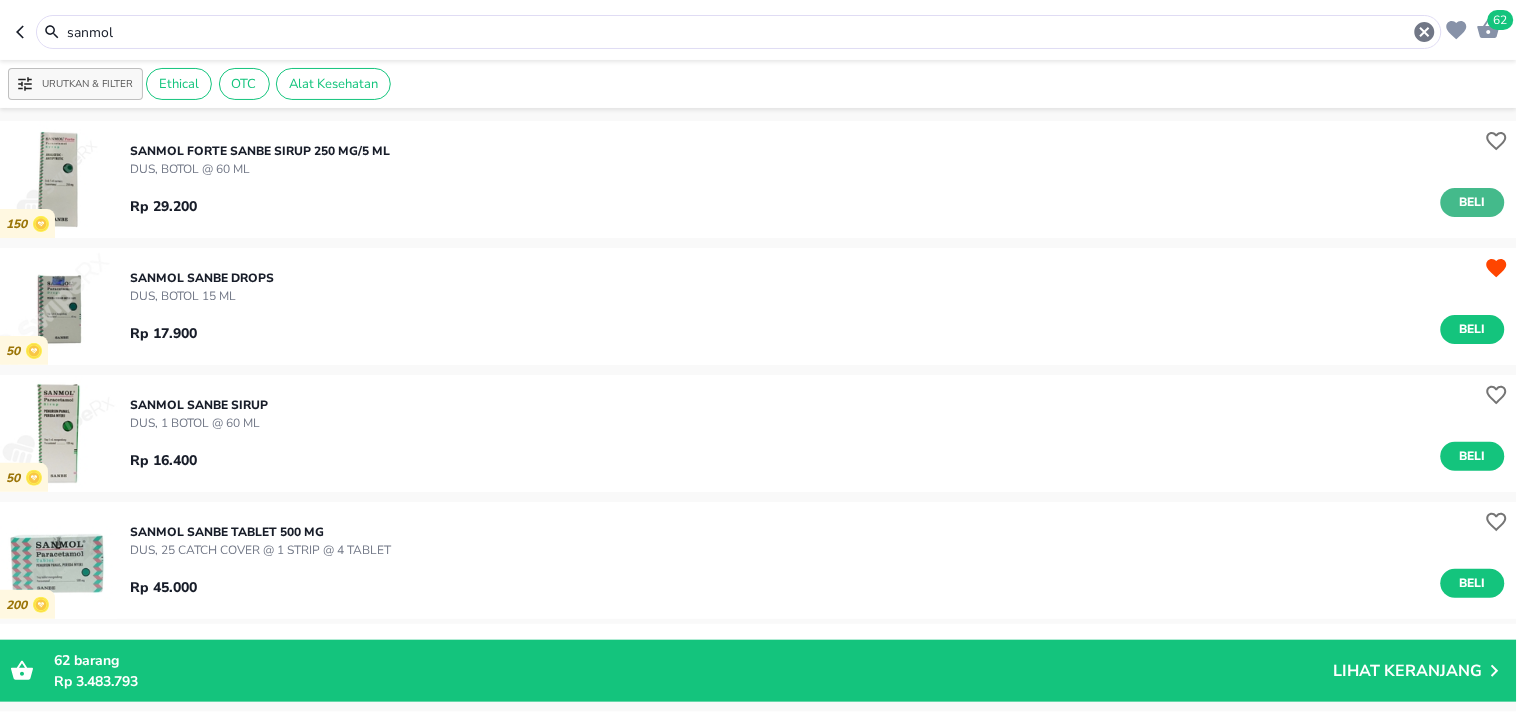 click on "Beli" at bounding box center (1473, 202) 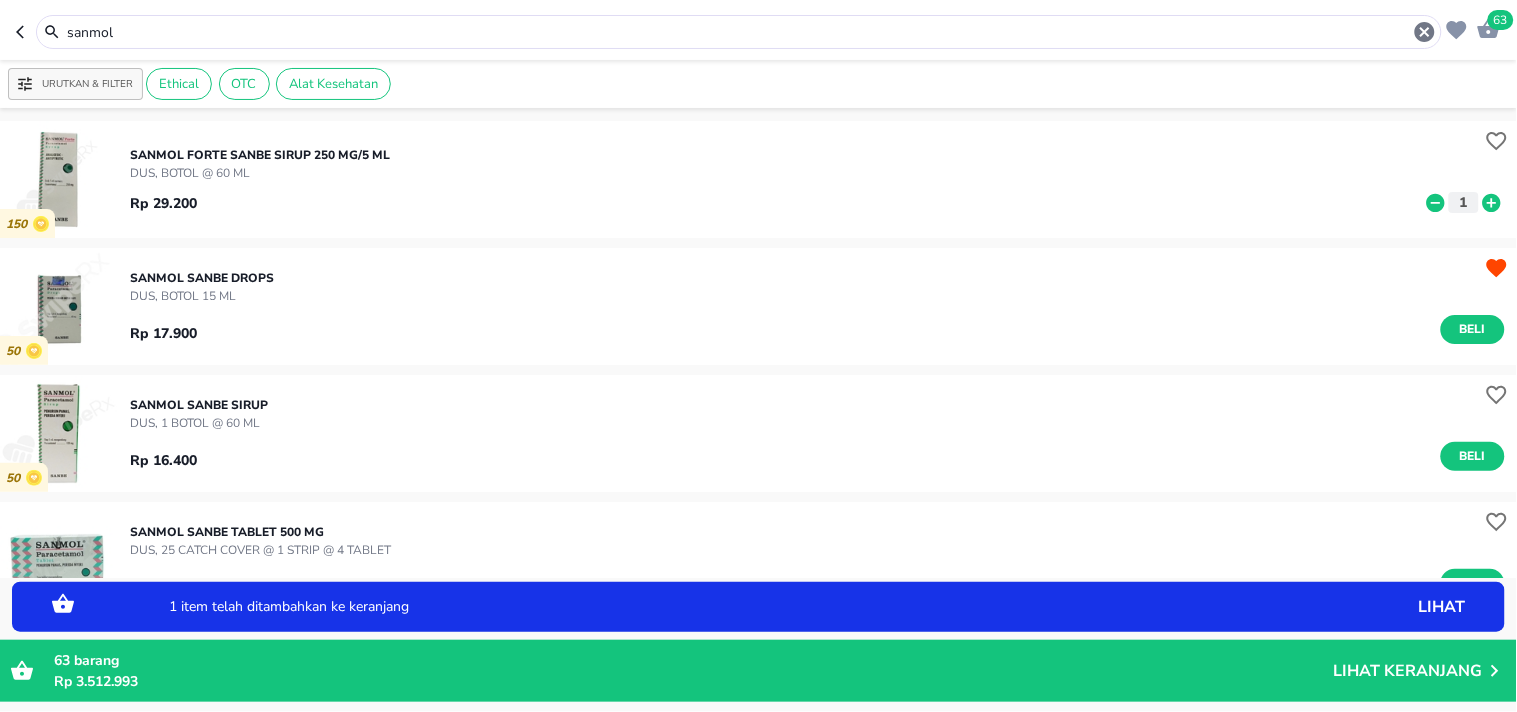 click 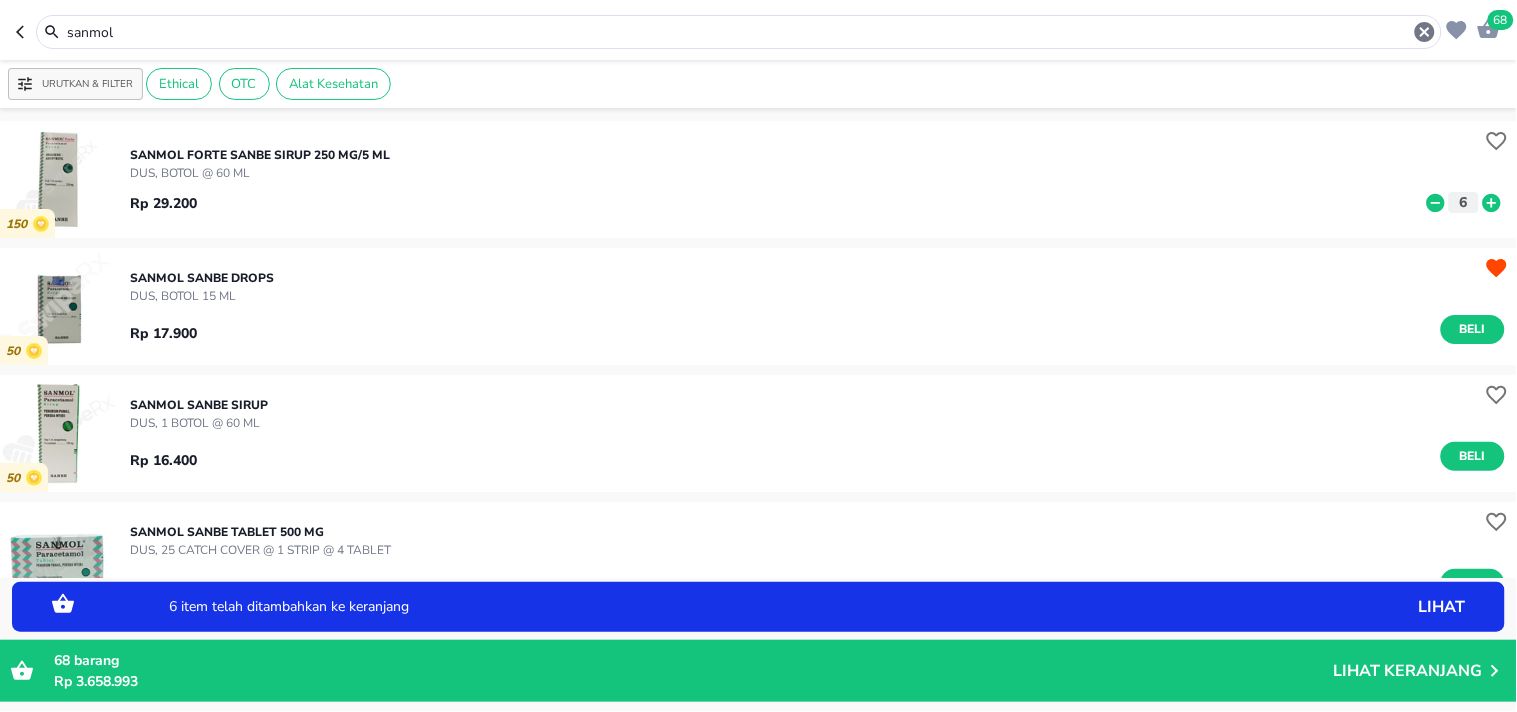 click 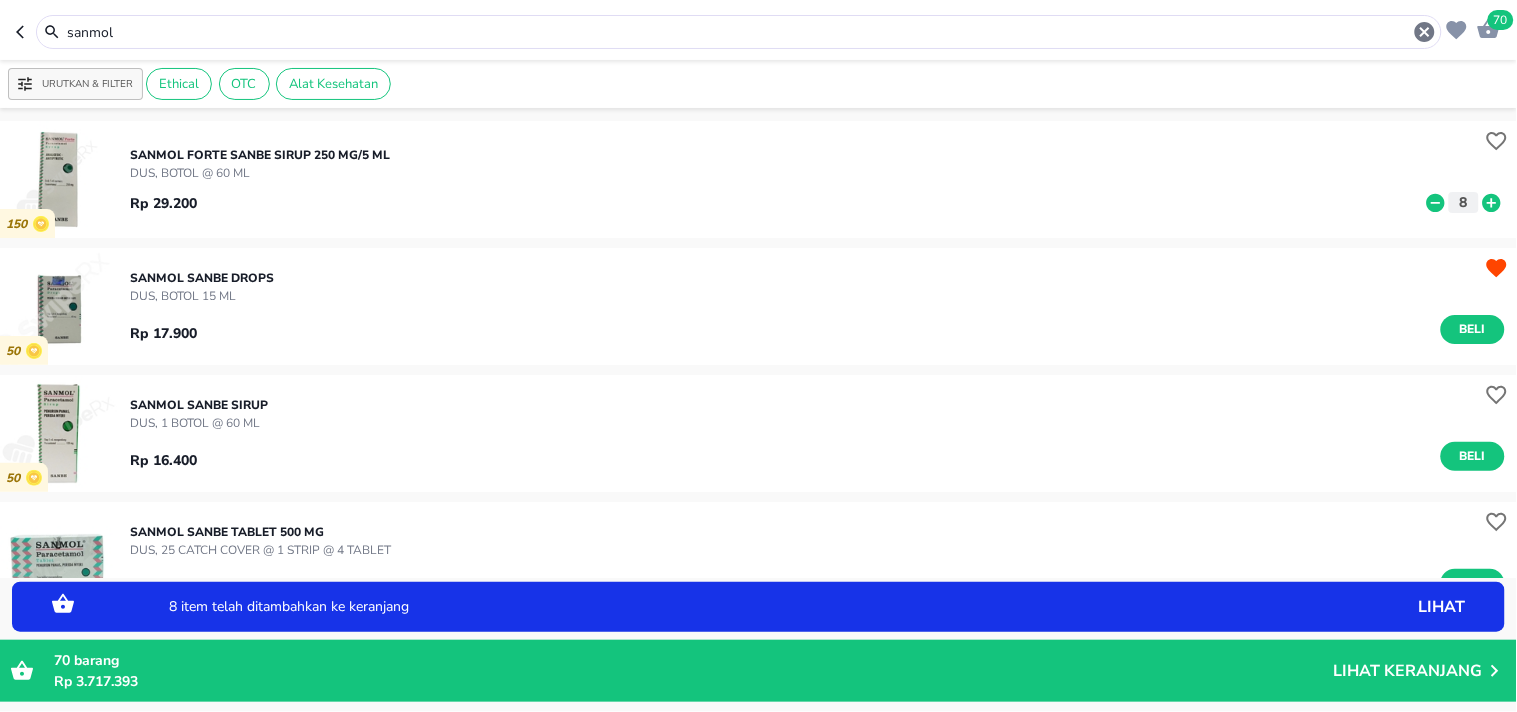 click 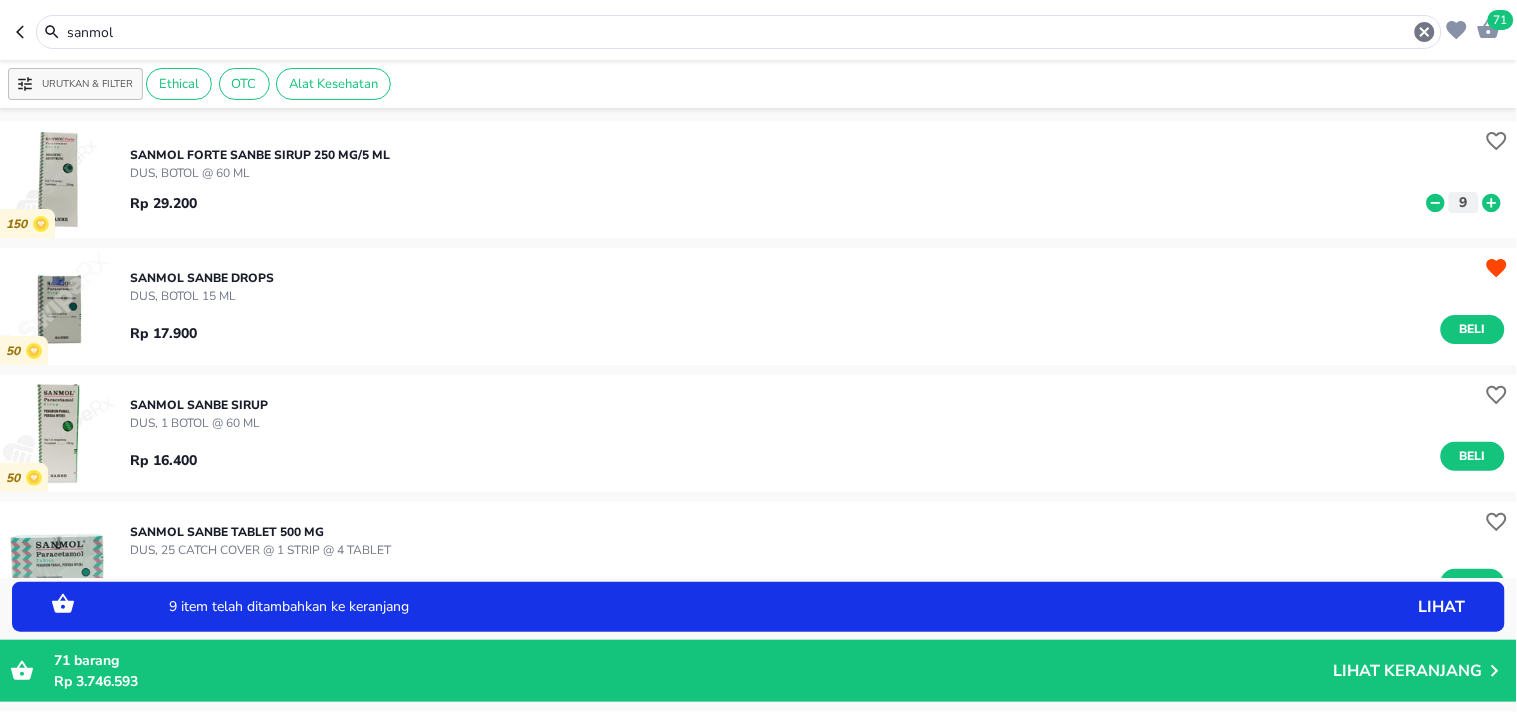 click 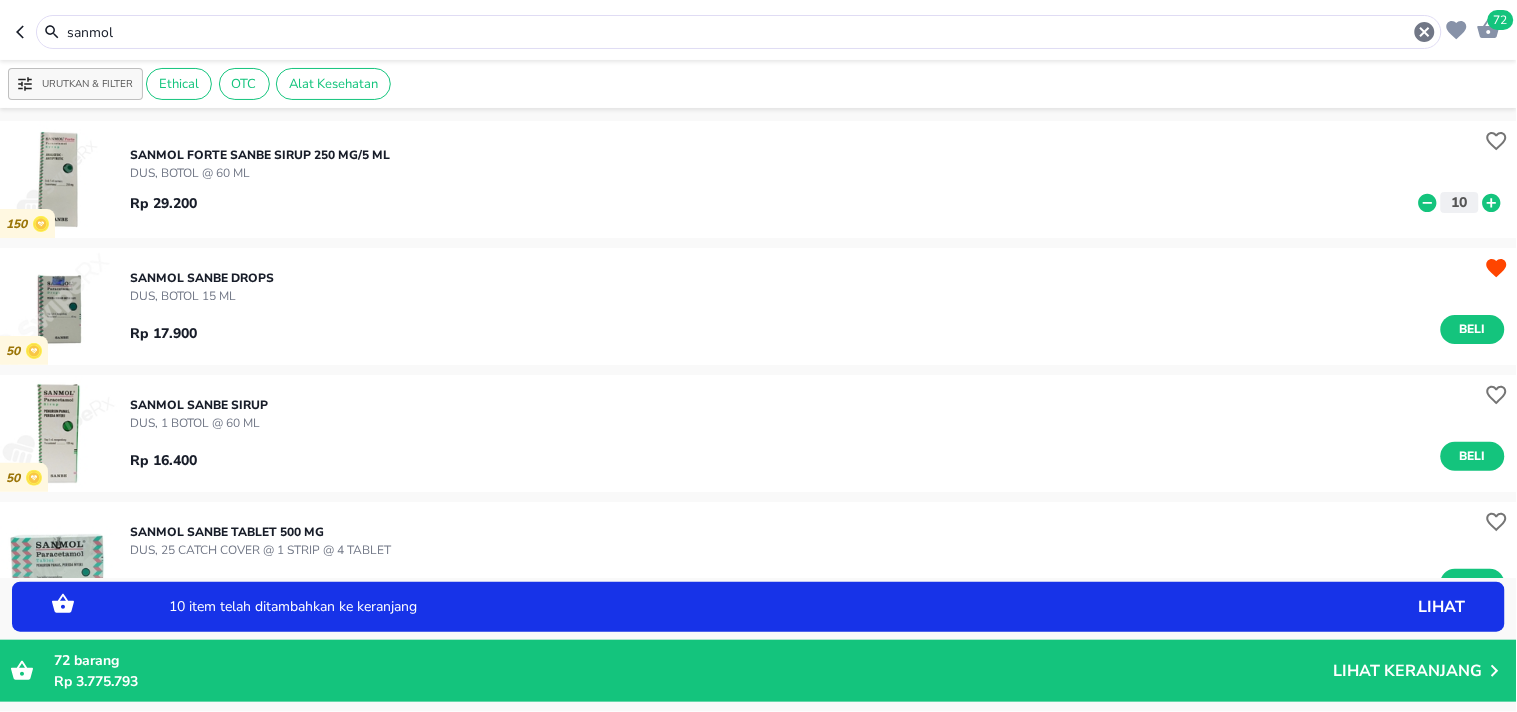 click 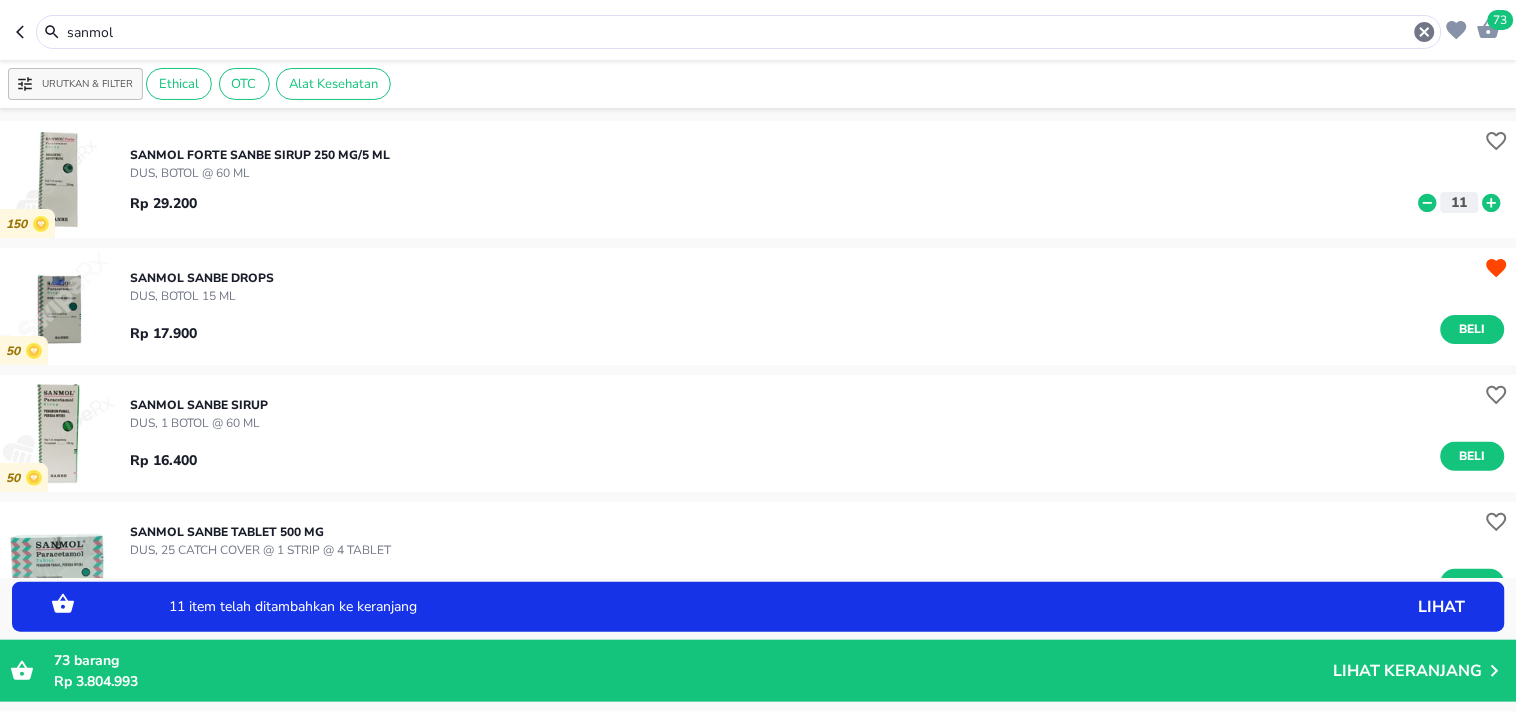 click 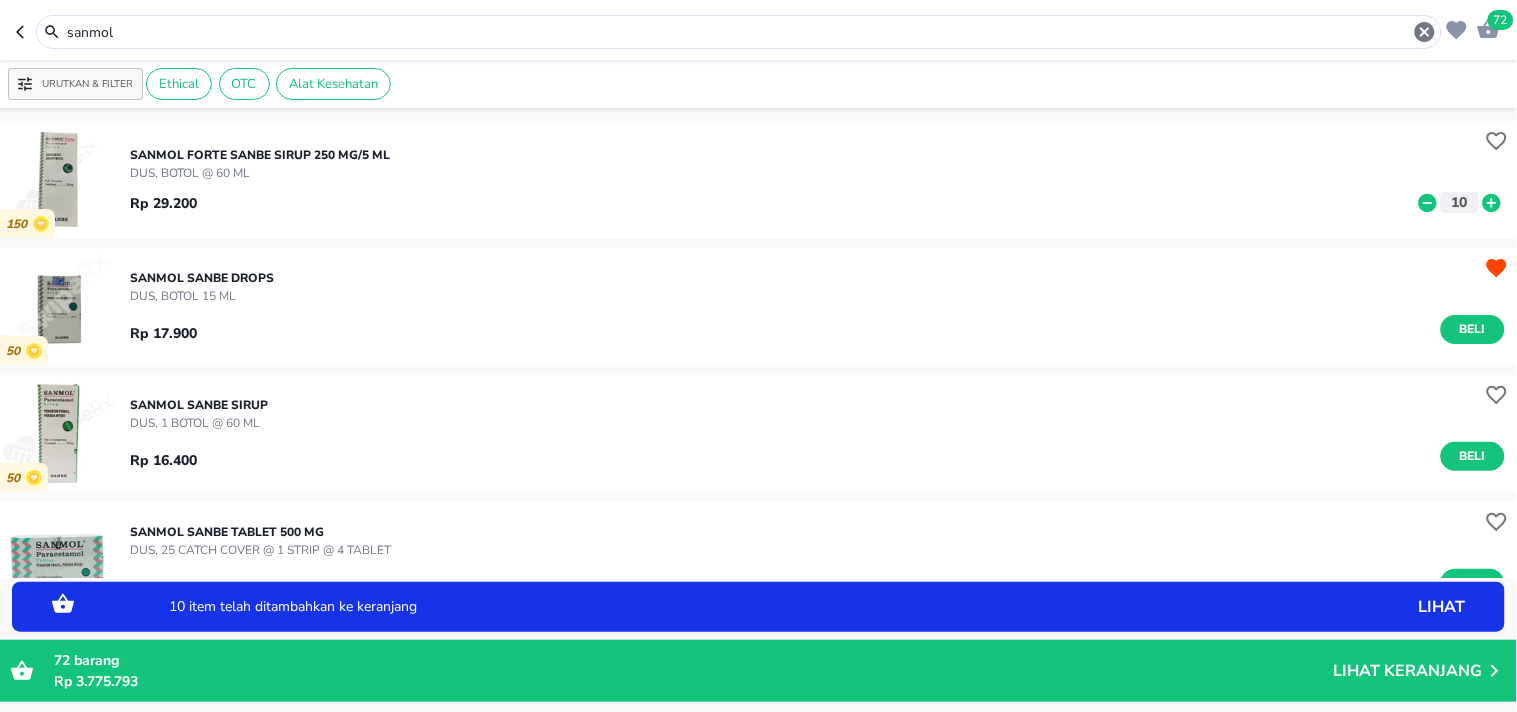 click on "72" at bounding box center (1501, 20) 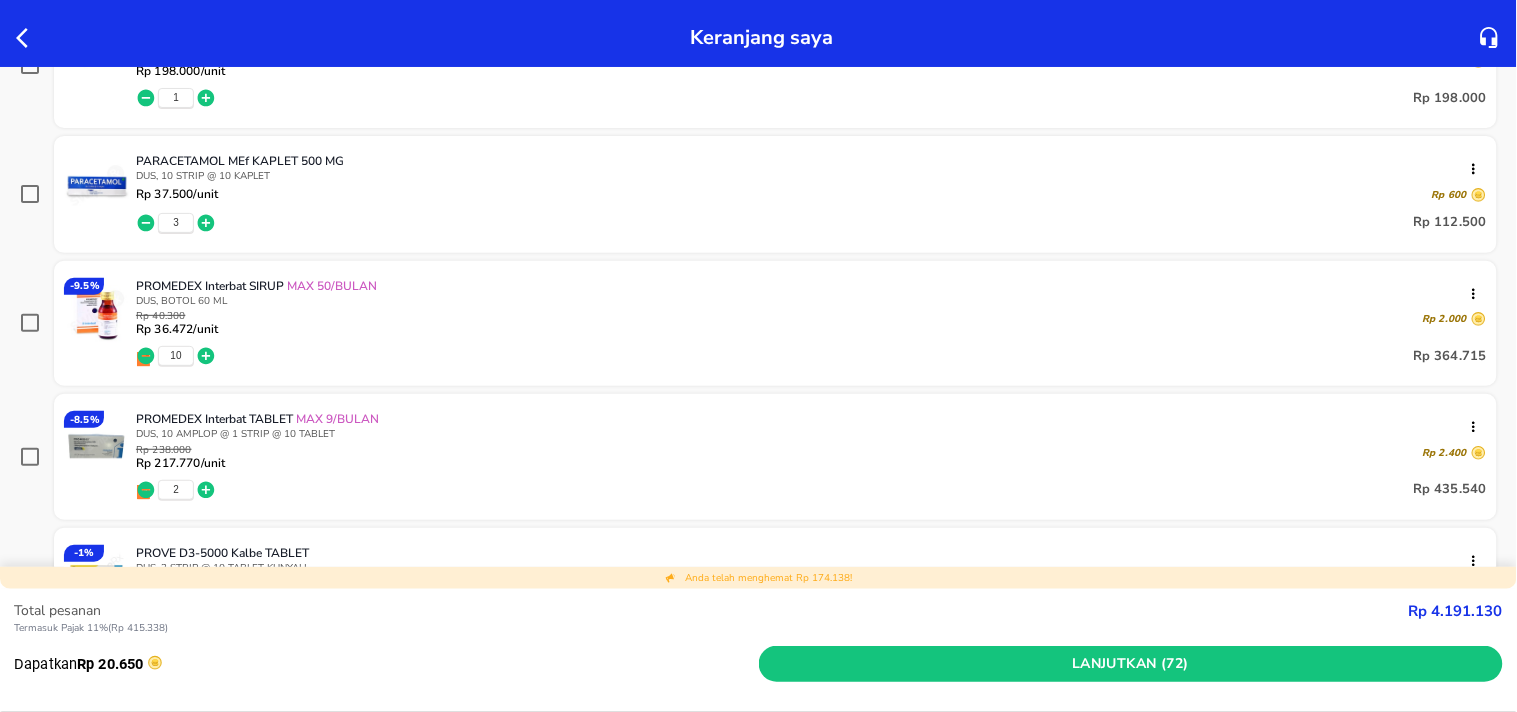 scroll, scrollTop: 1060, scrollLeft: 0, axis: vertical 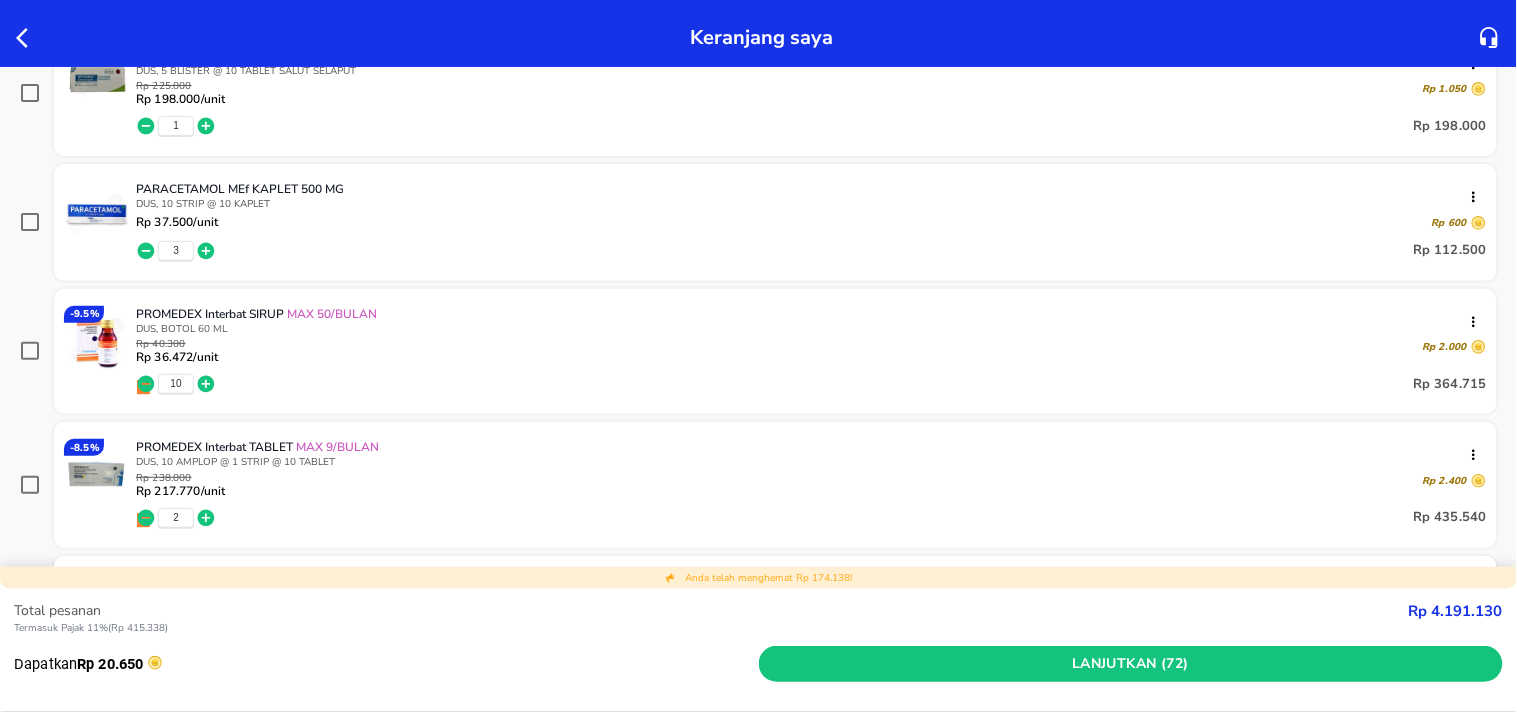 click 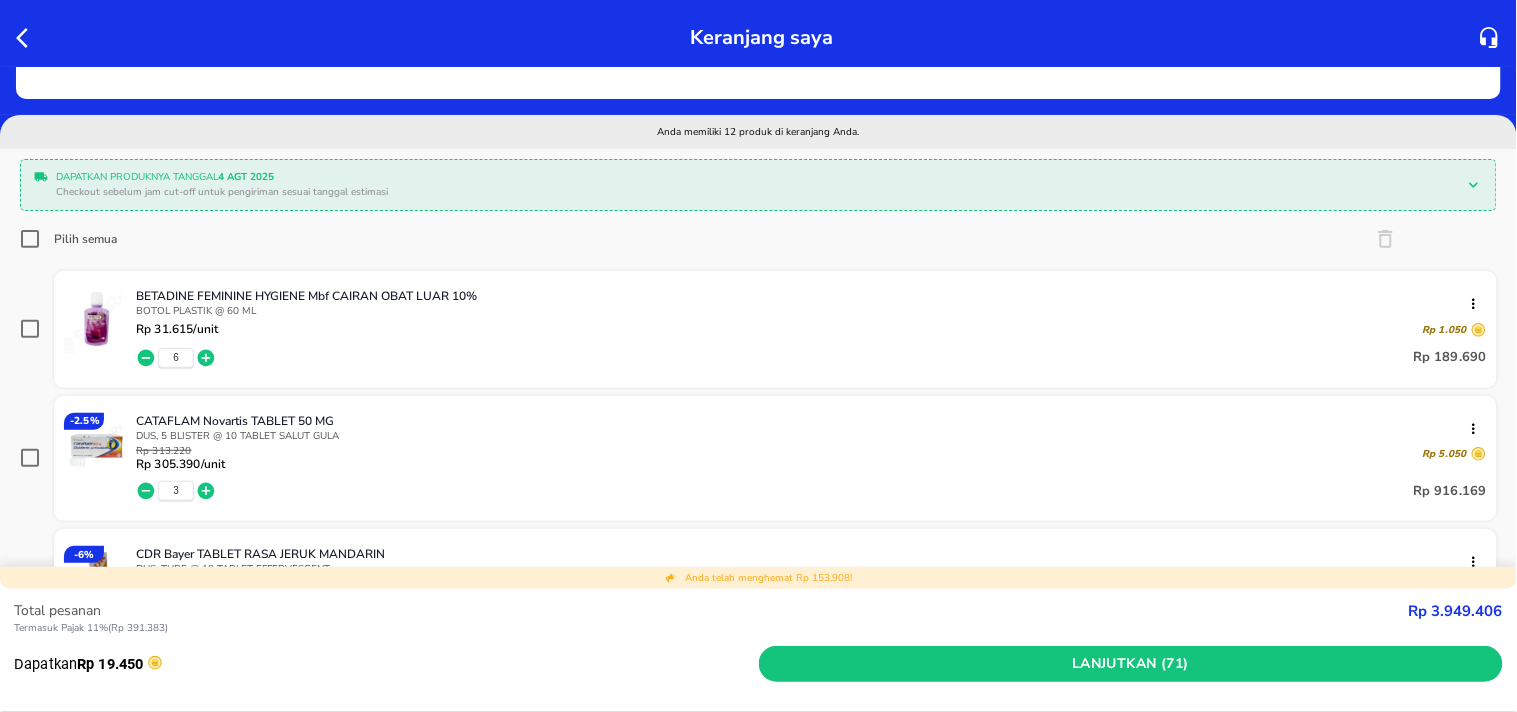 scroll, scrollTop: 155, scrollLeft: 0, axis: vertical 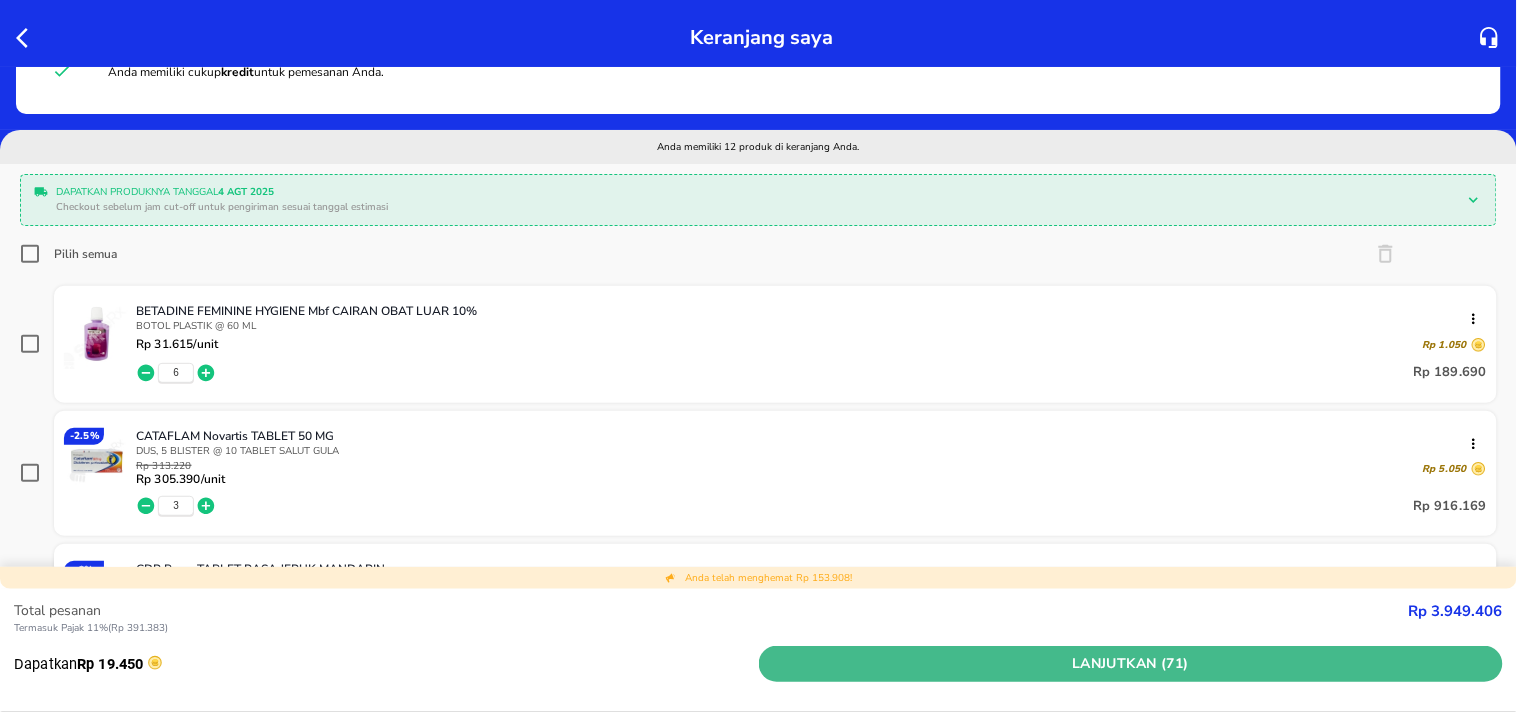 click on "Lanjutkan (71)" at bounding box center (1131, 664) 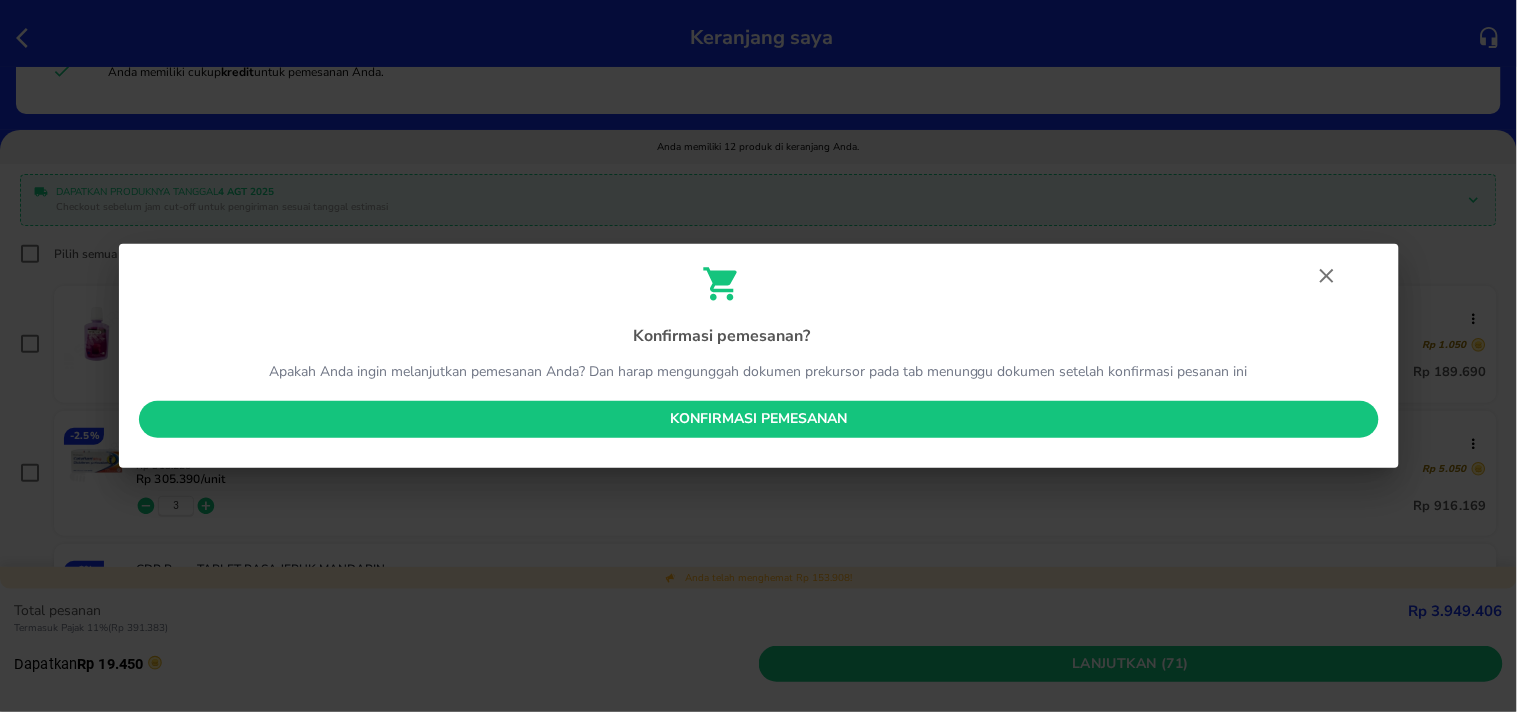 click on "Konfirmasi pemesanan" at bounding box center (759, 419) 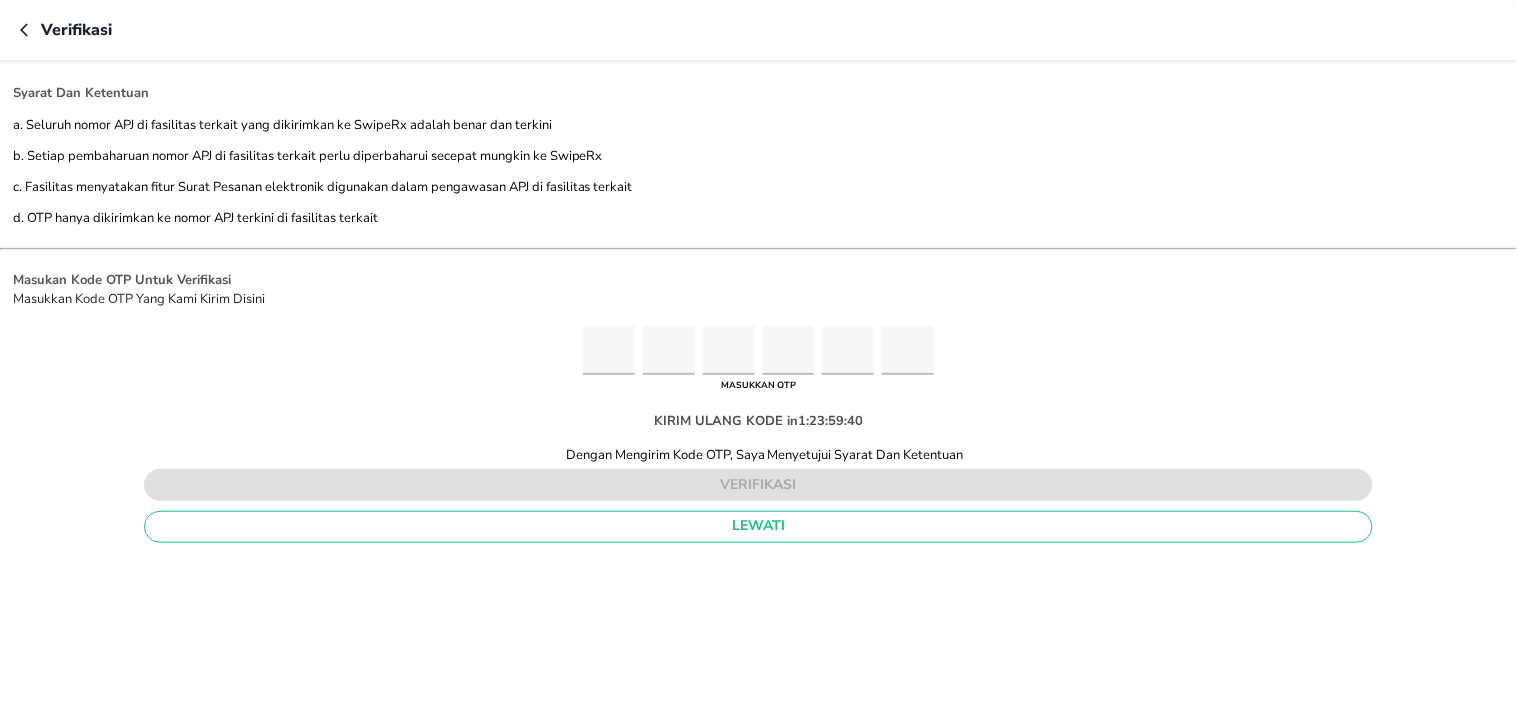 click at bounding box center (609, 350) 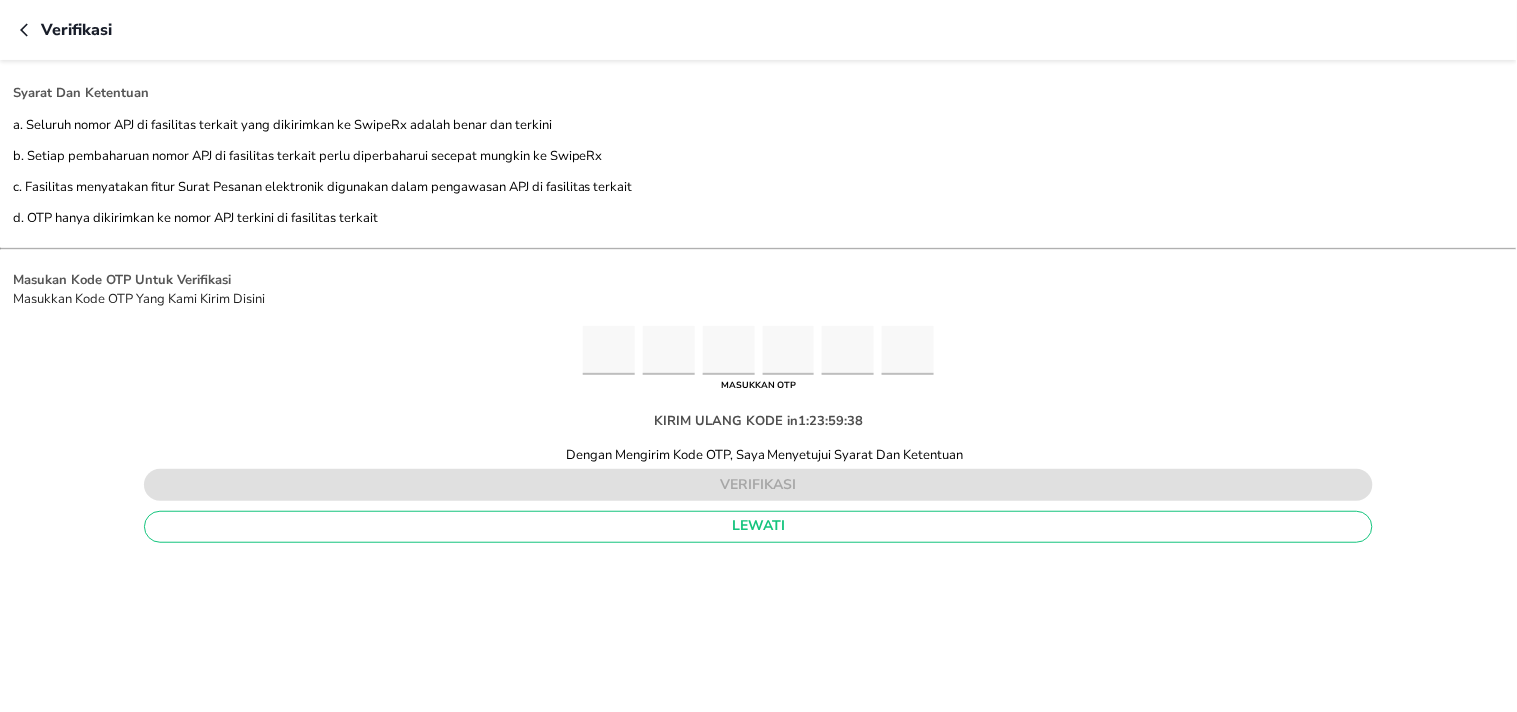 type on "8" 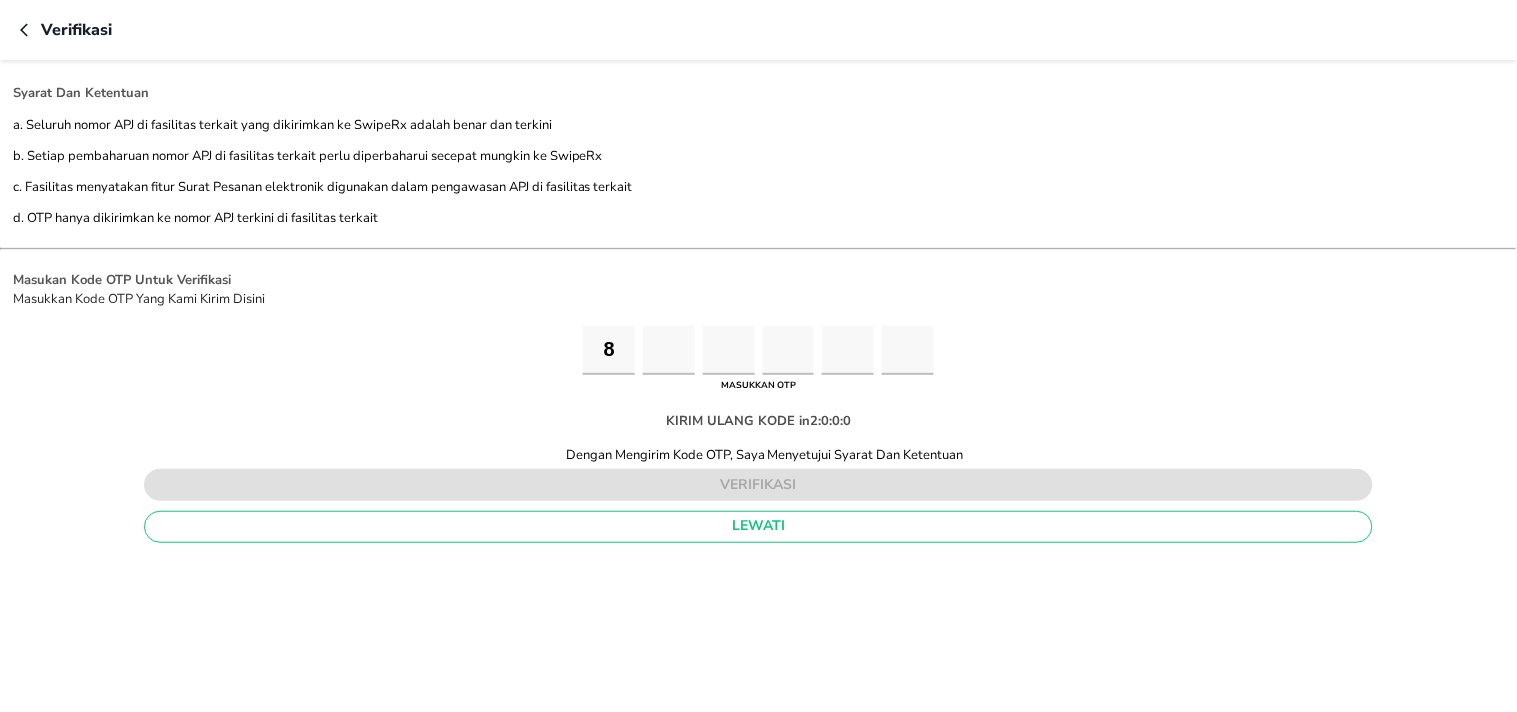 type on "7" 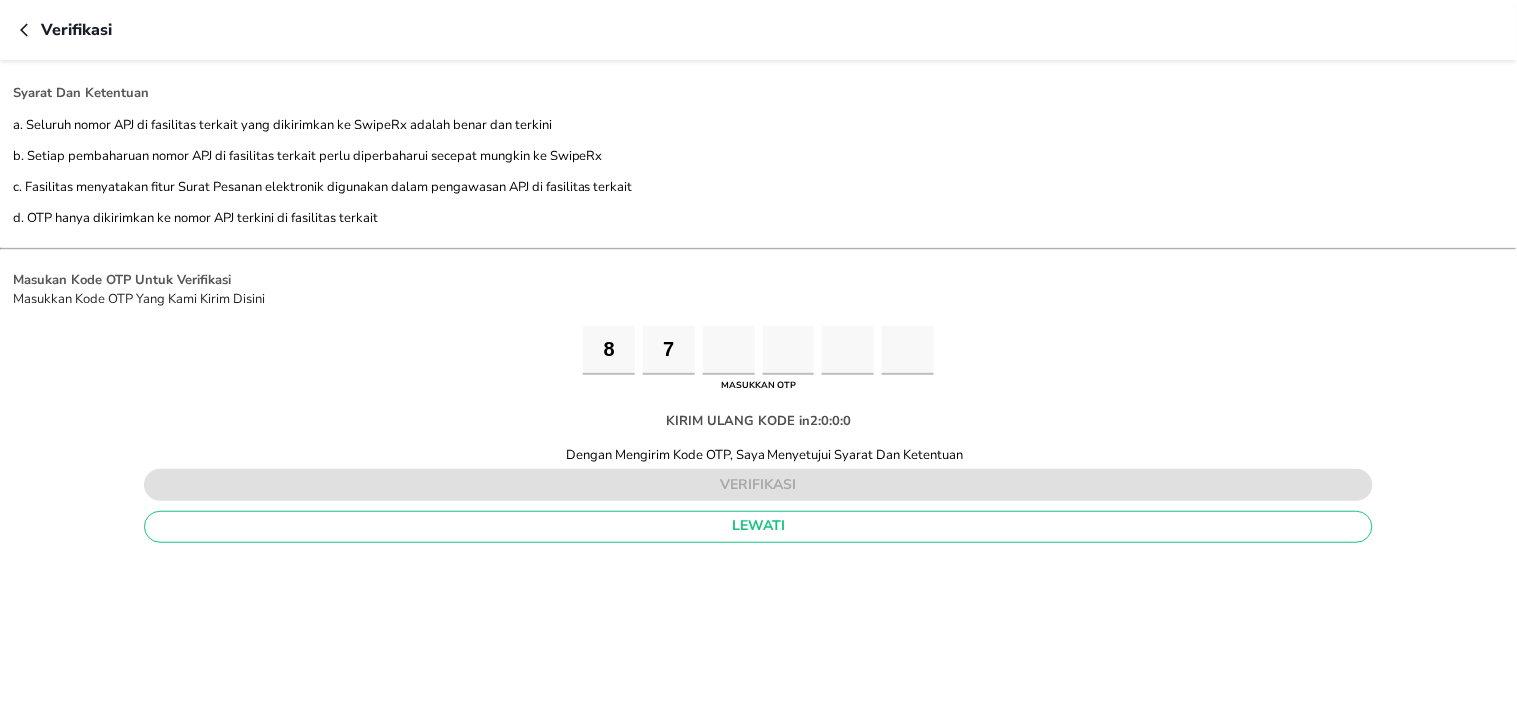 type on "0" 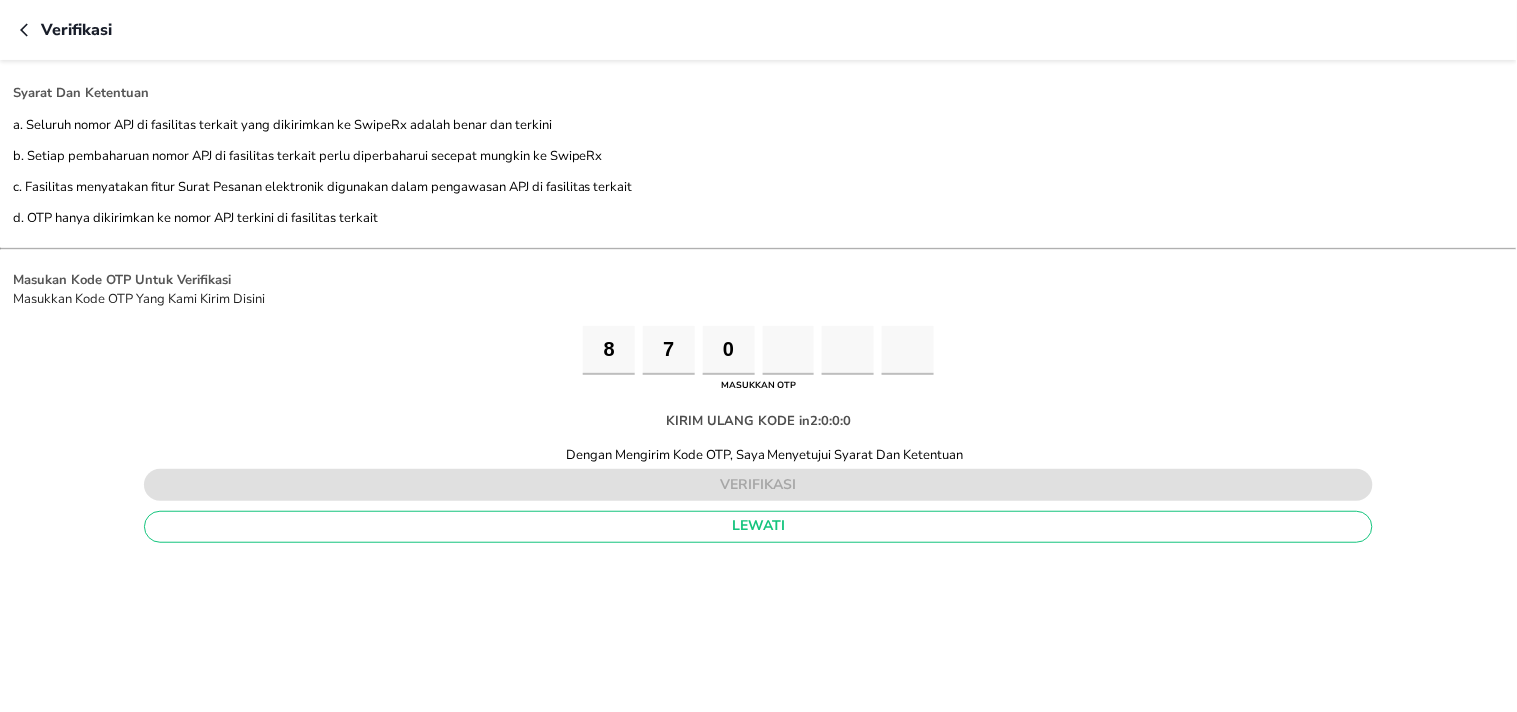 type on "2" 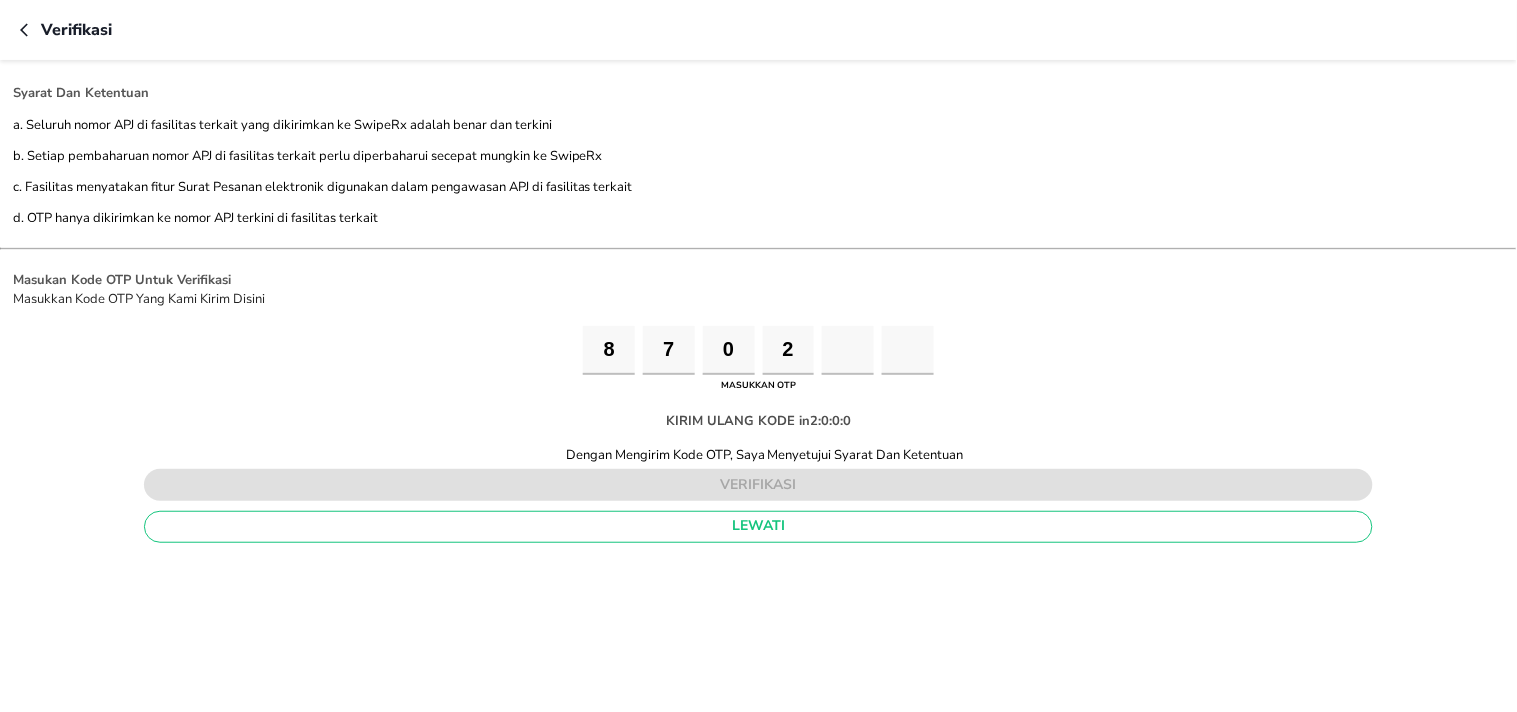 type on "9" 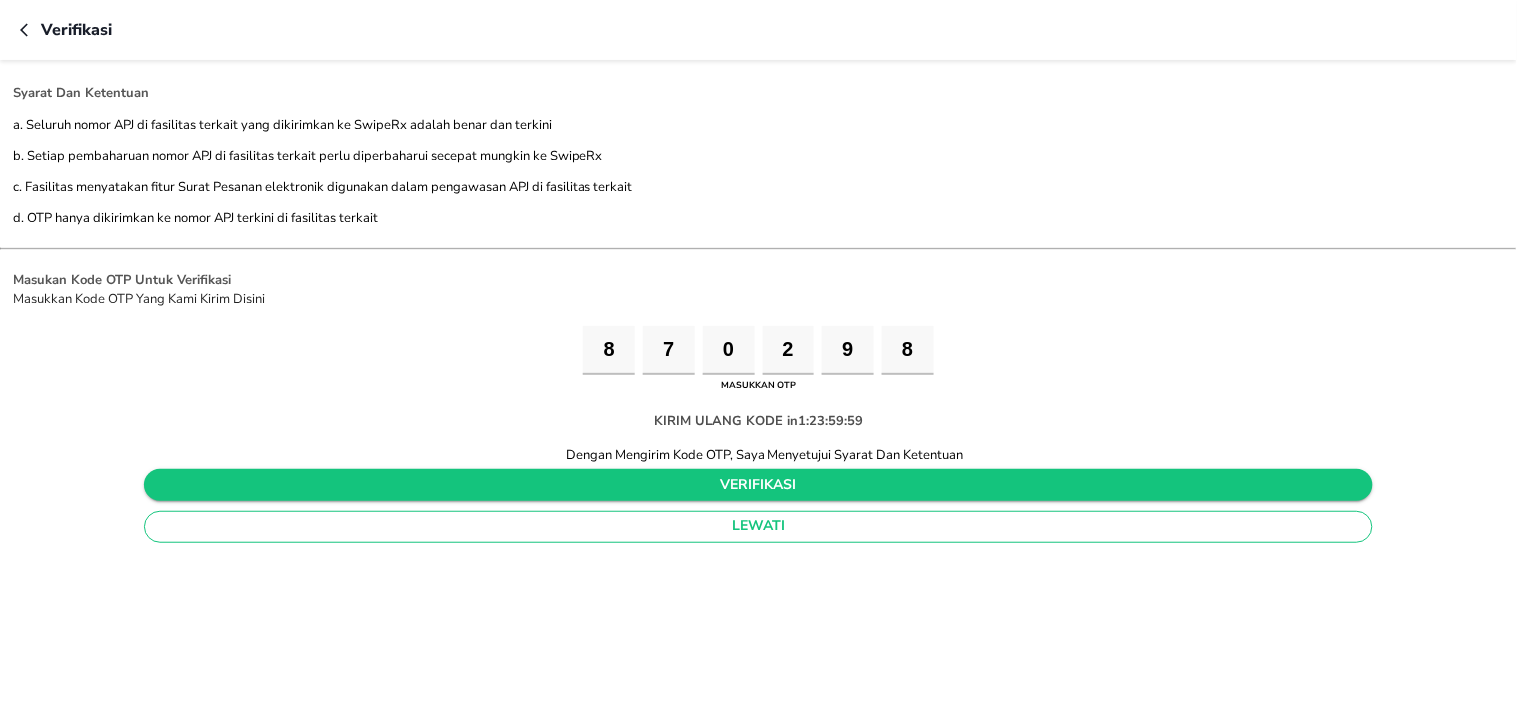type on "8" 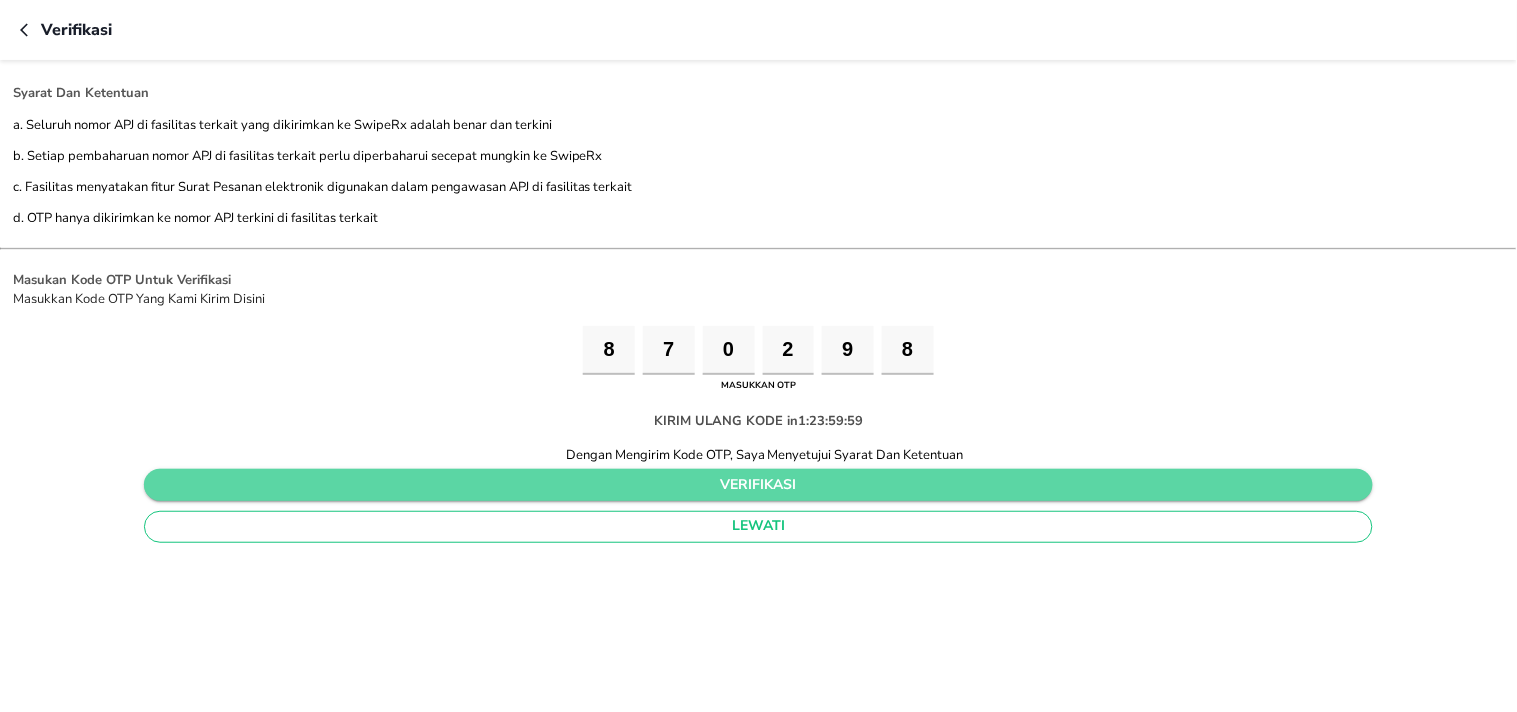 click on "verifikasi" at bounding box center [758, 485] 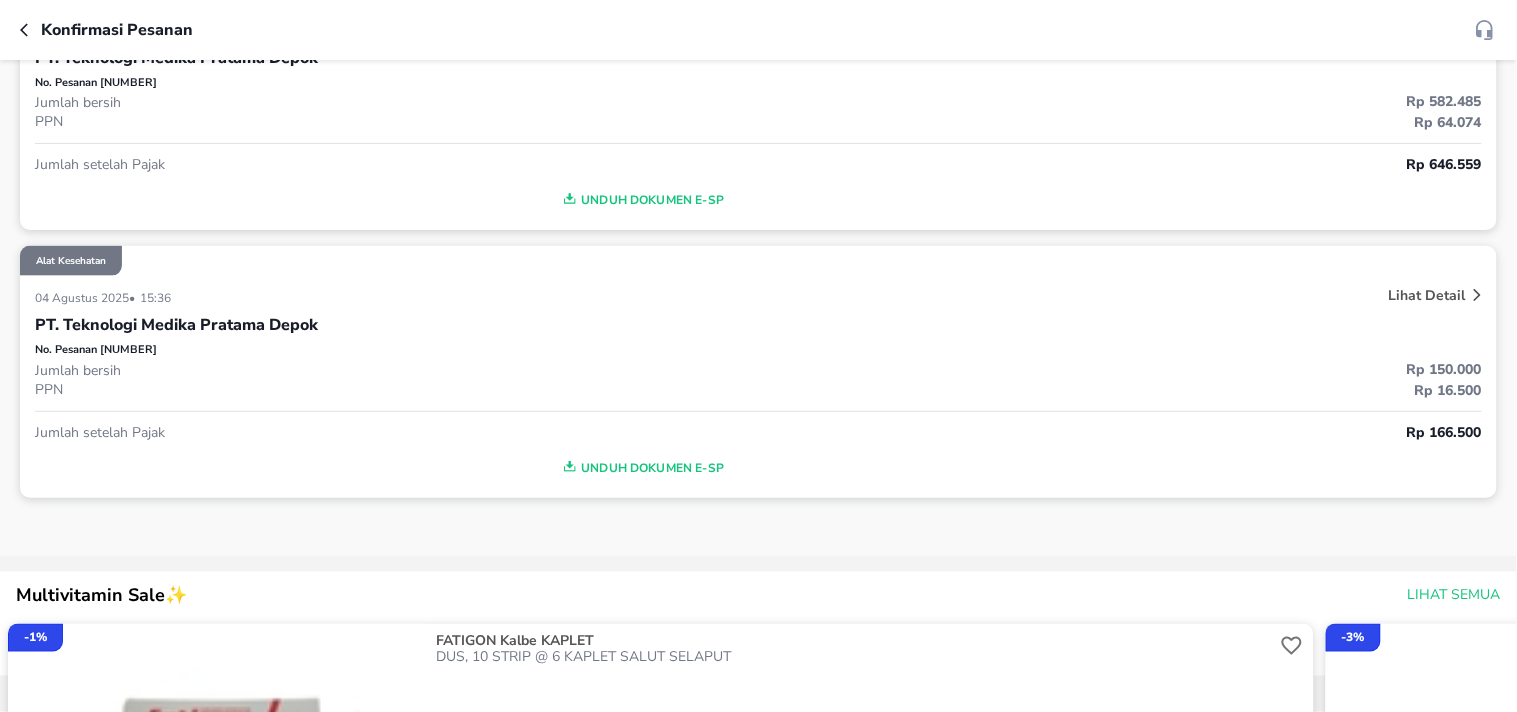scroll, scrollTop: 0, scrollLeft: 0, axis: both 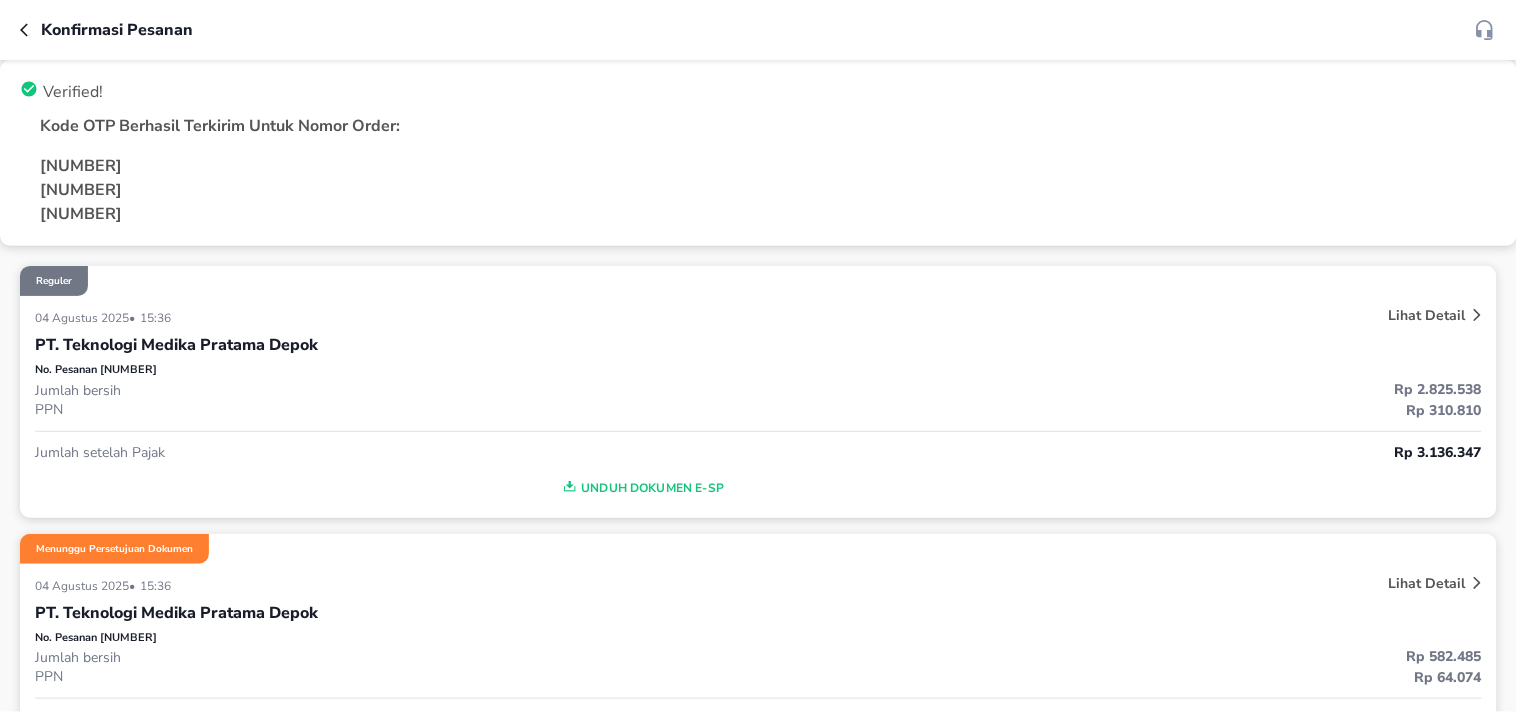 click on "Konfirmasi pesanan" at bounding box center [758, 30] 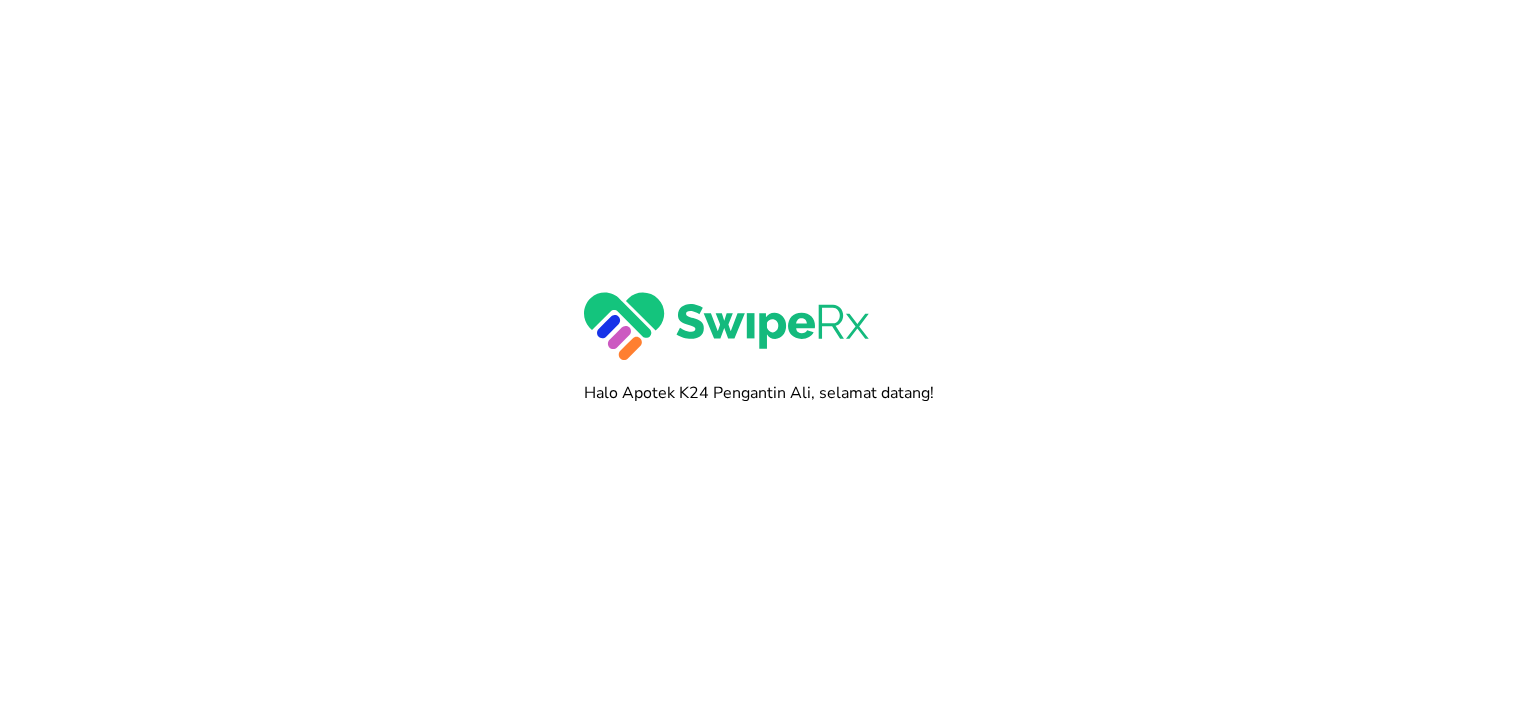 scroll, scrollTop: 0, scrollLeft: 0, axis: both 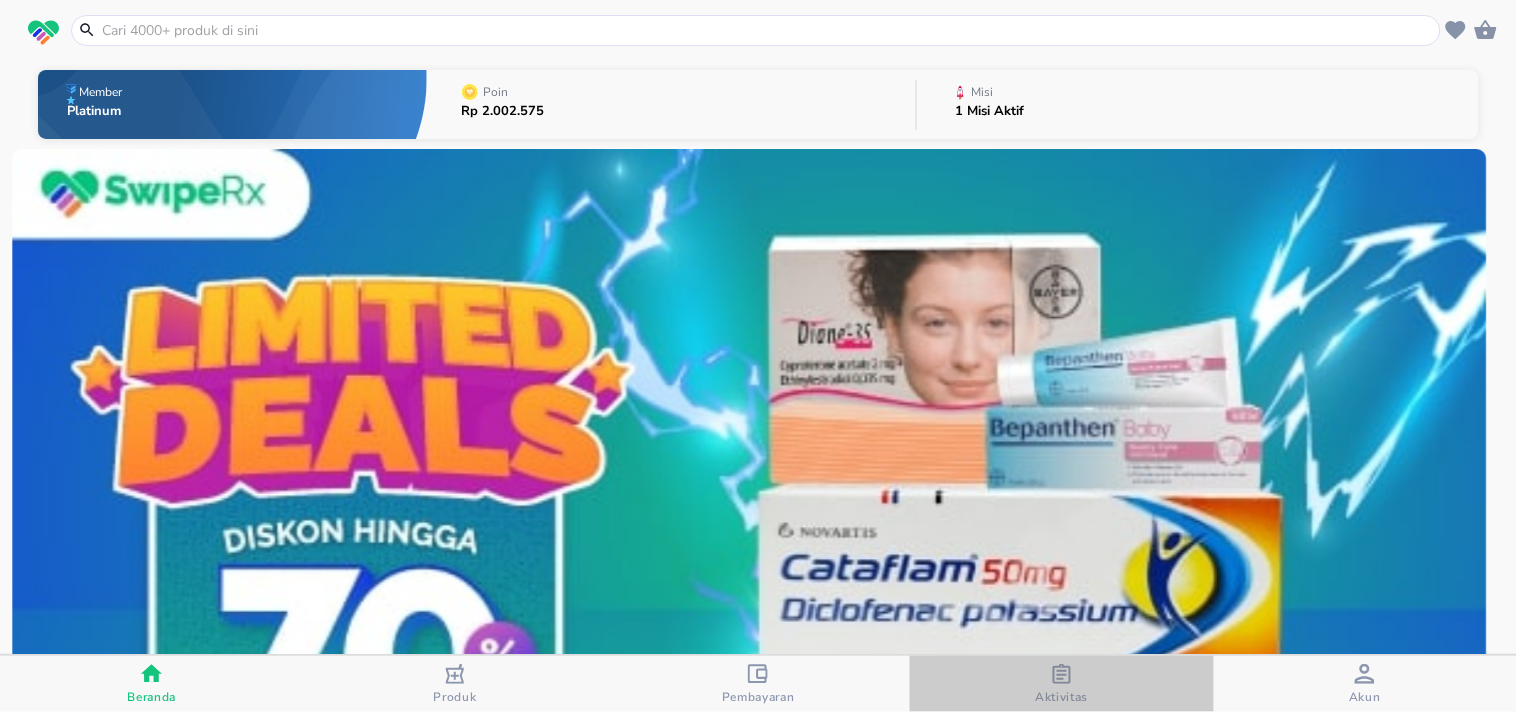 click on "Aktivitas" at bounding box center (1061, 697) 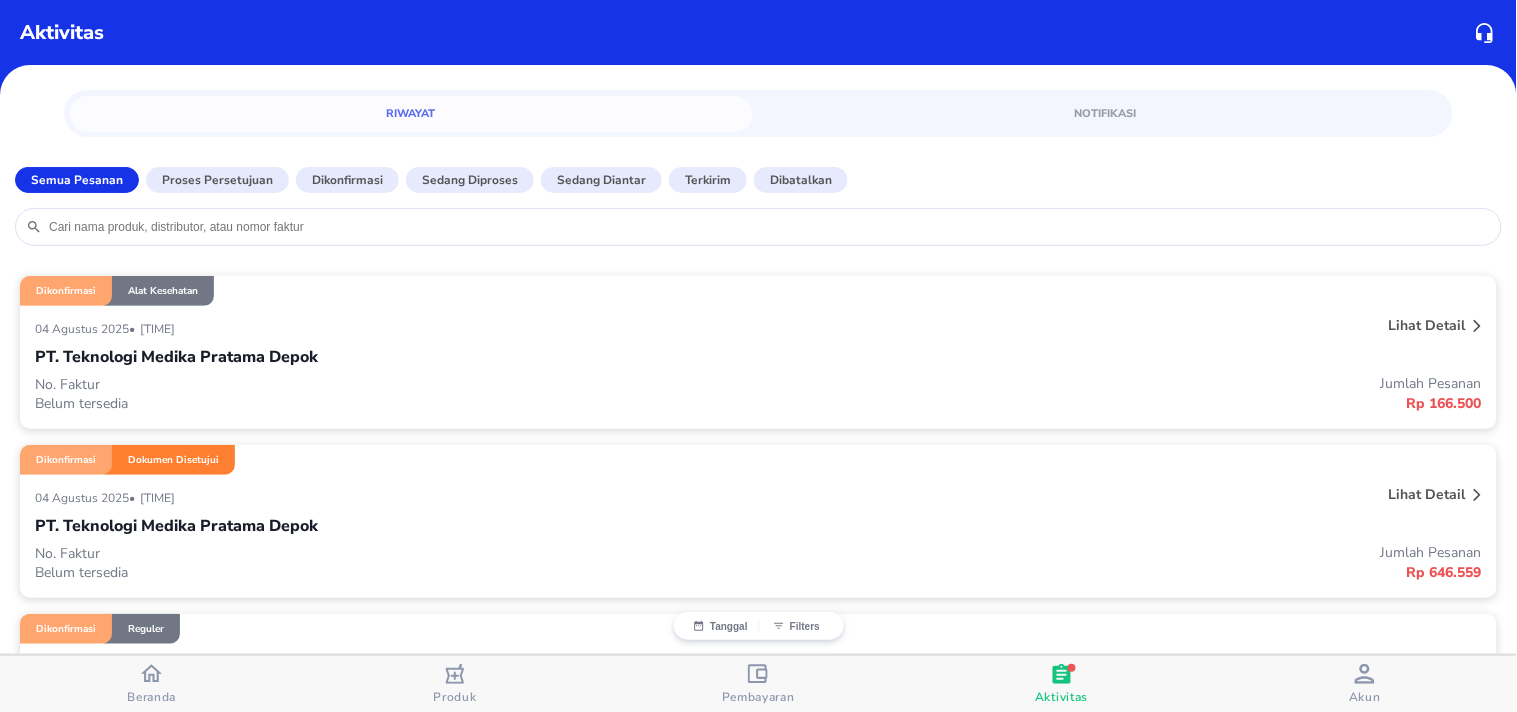 scroll, scrollTop: 451, scrollLeft: 0, axis: vertical 